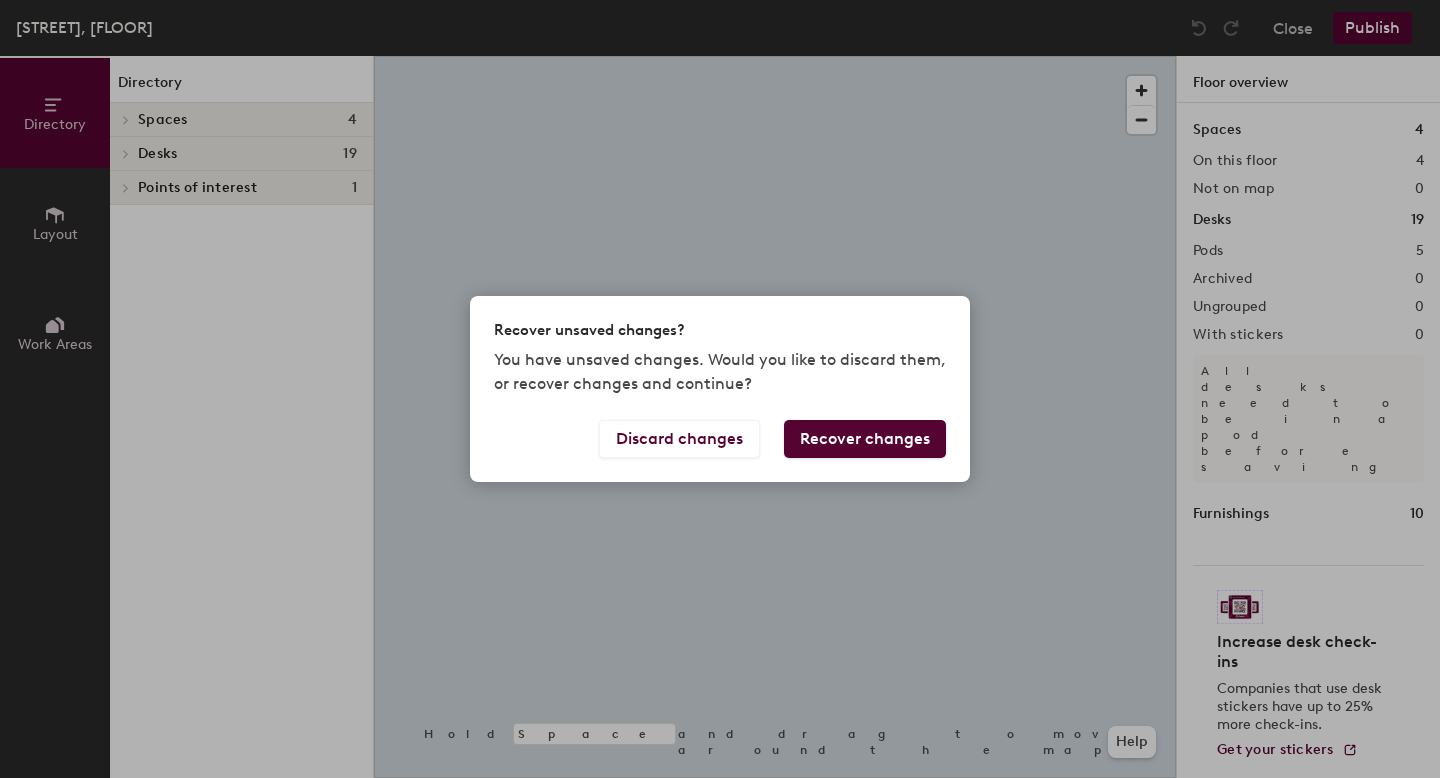 scroll, scrollTop: 0, scrollLeft: 0, axis: both 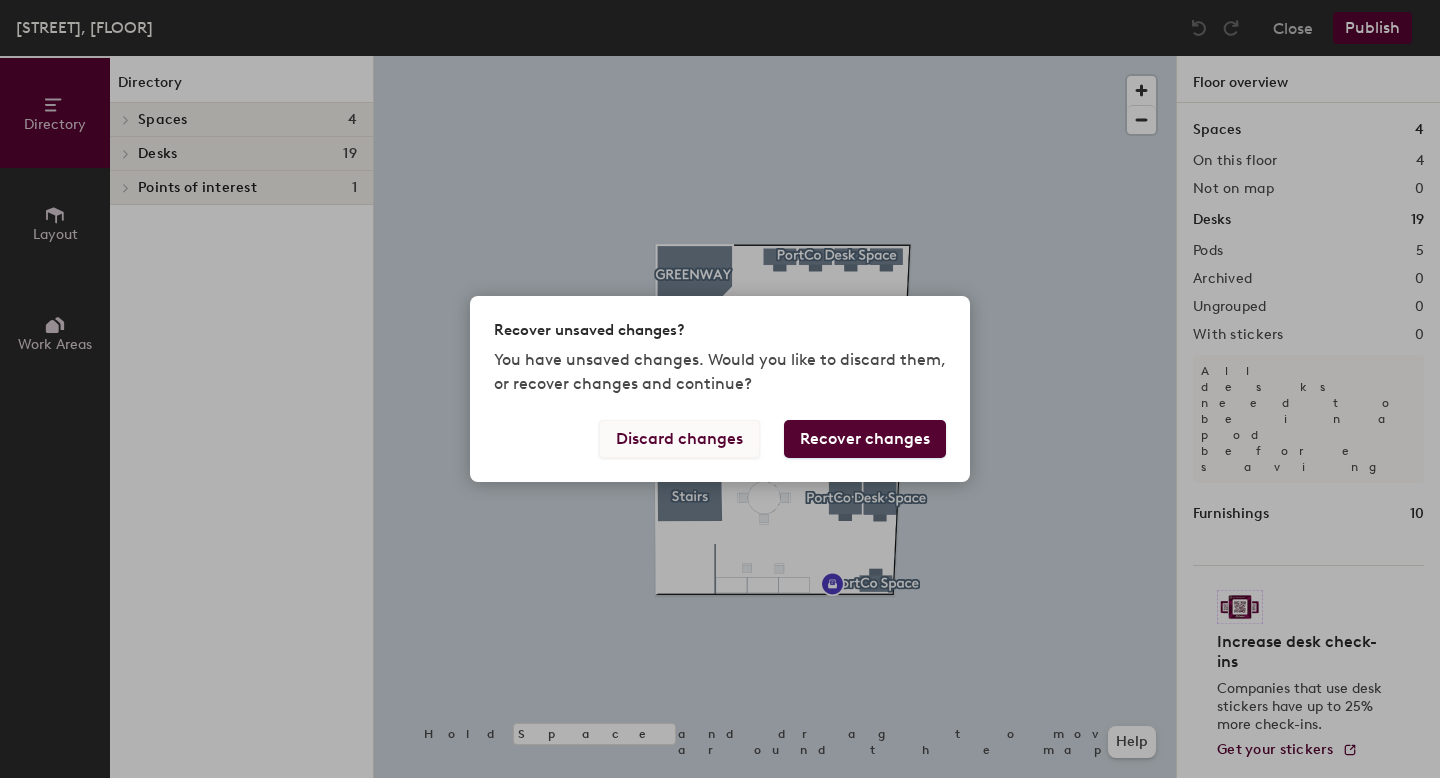 click on "Discard changes" at bounding box center (679, 439) 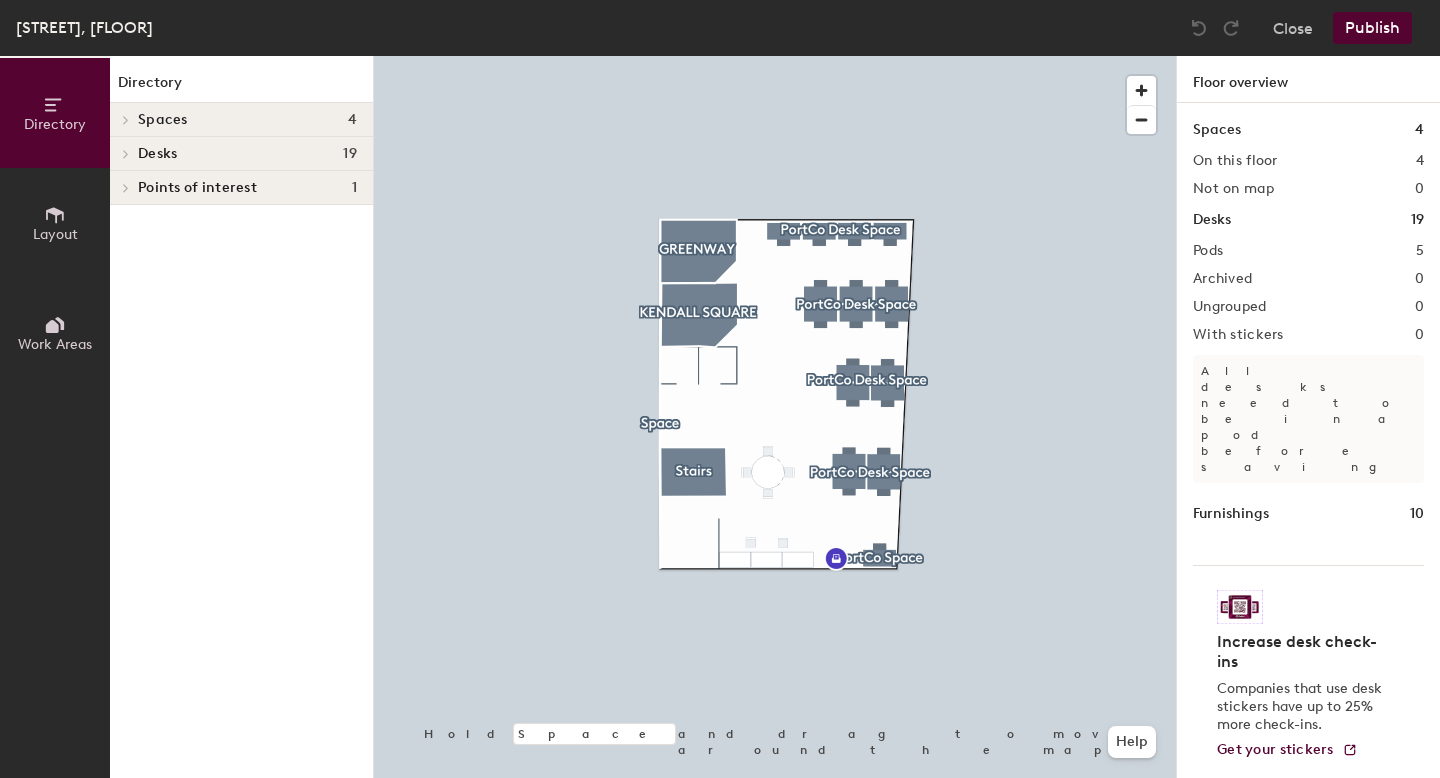 click 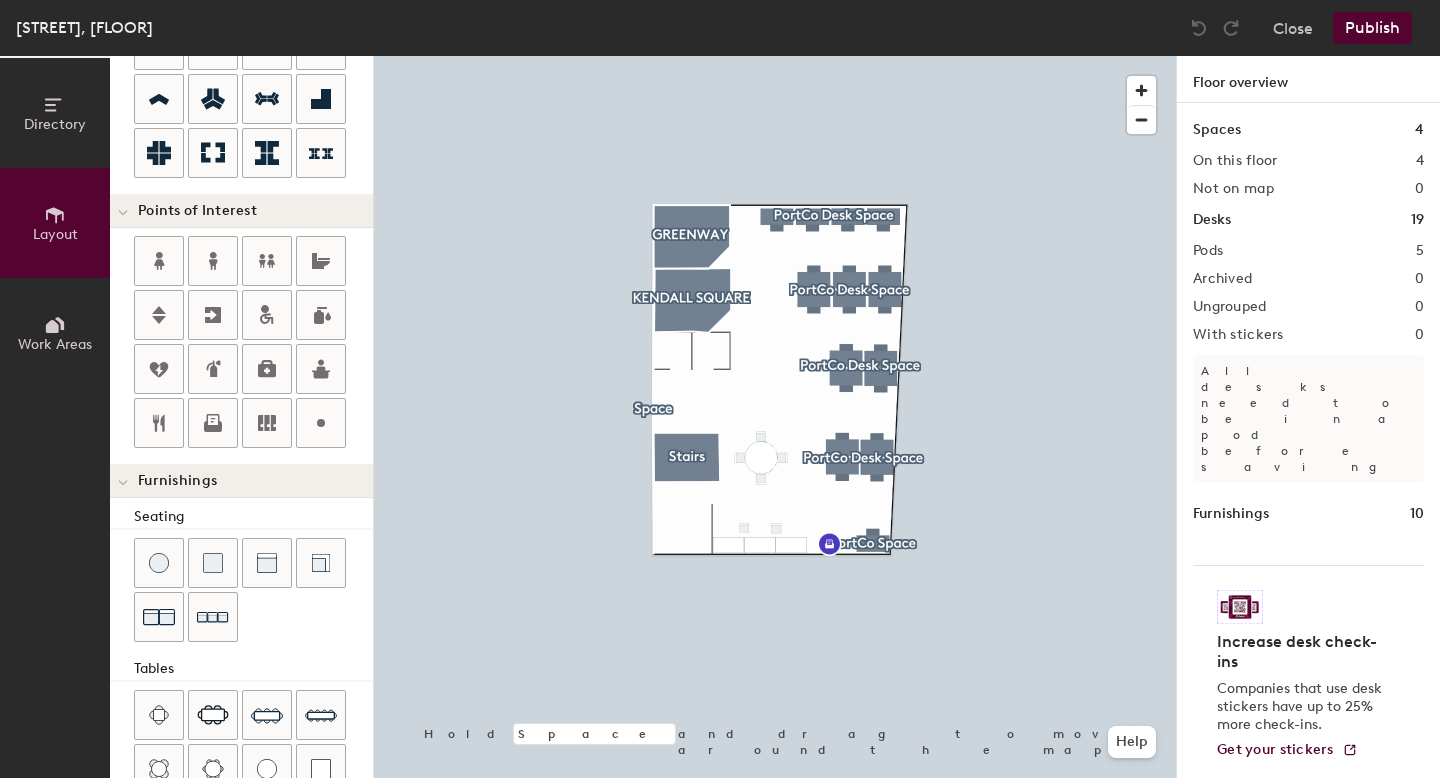 scroll, scrollTop: 485, scrollLeft: 0, axis: vertical 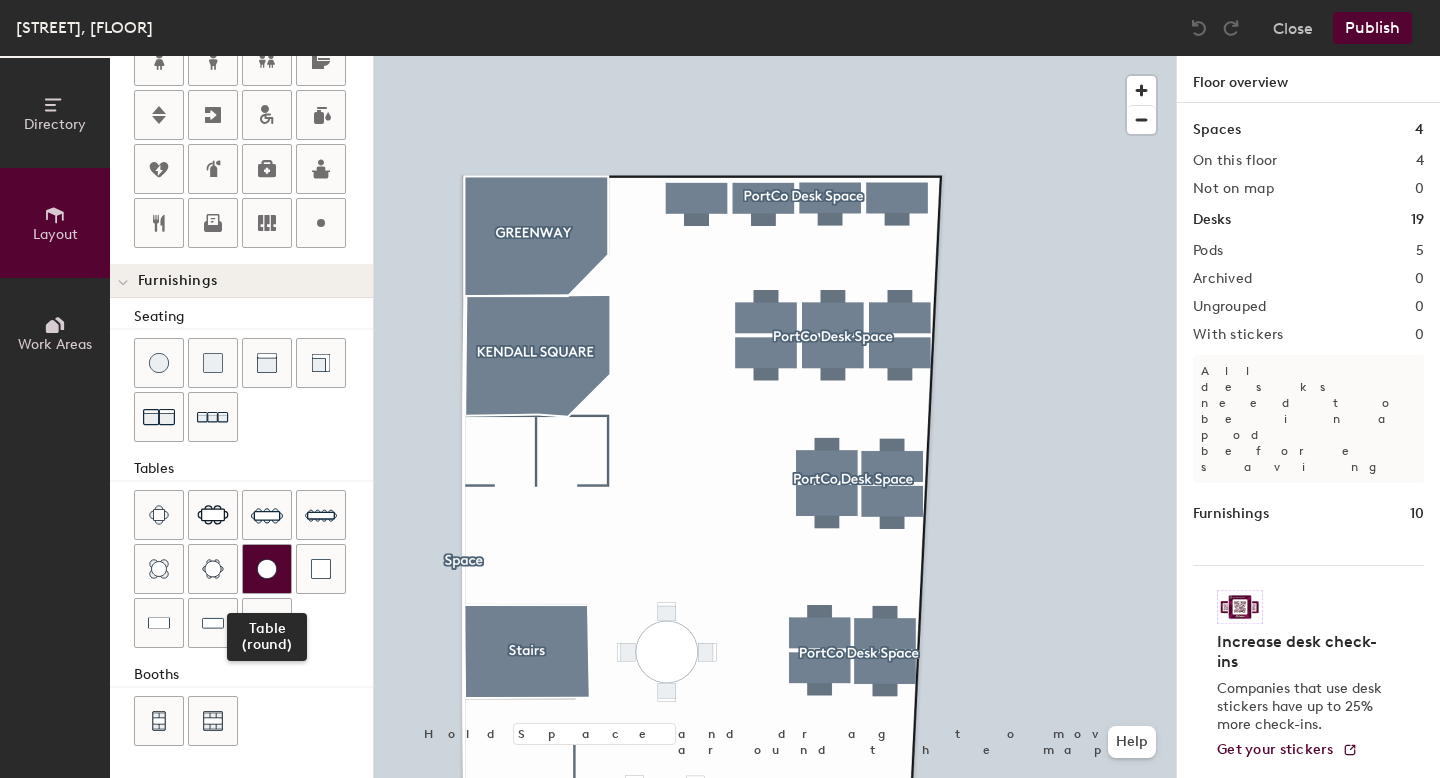 click 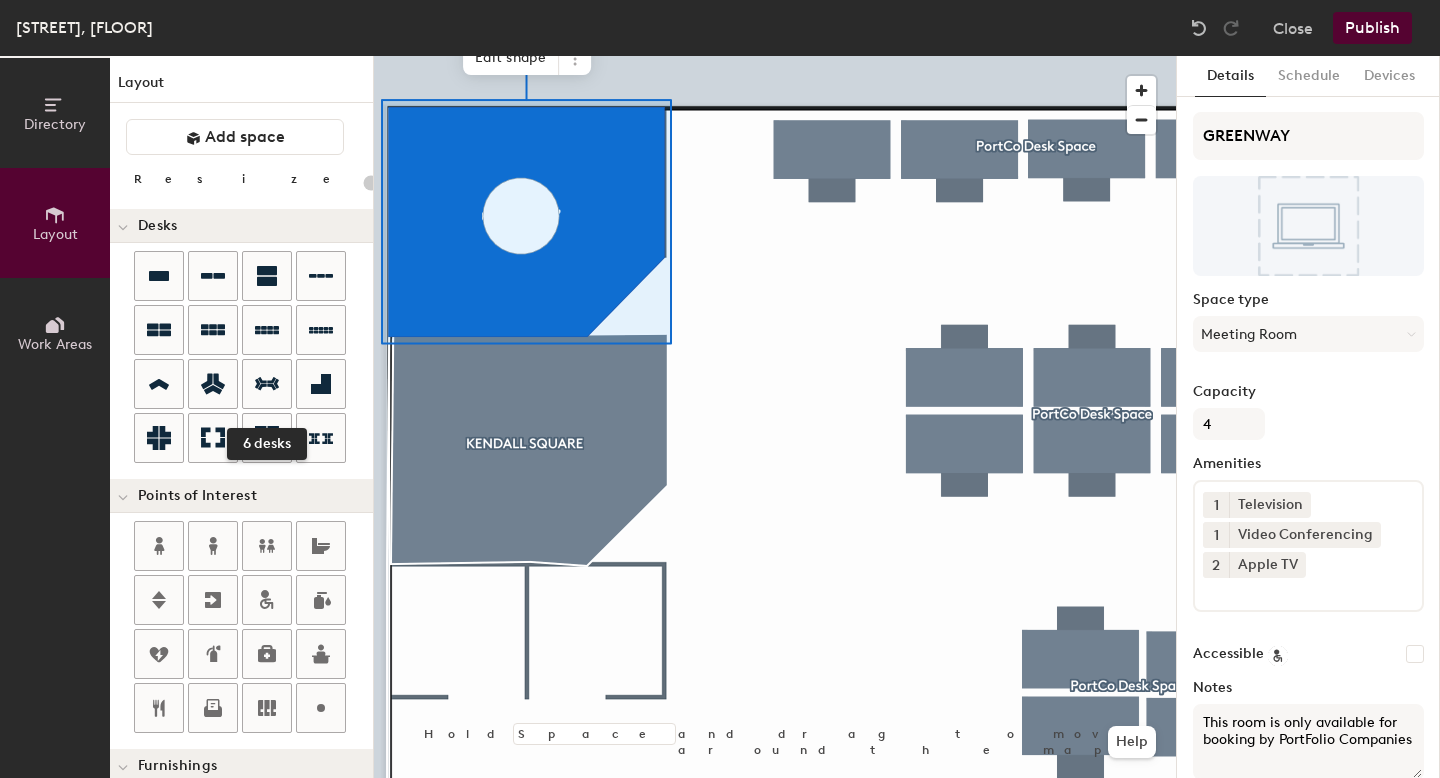 scroll, scrollTop: 485, scrollLeft: 0, axis: vertical 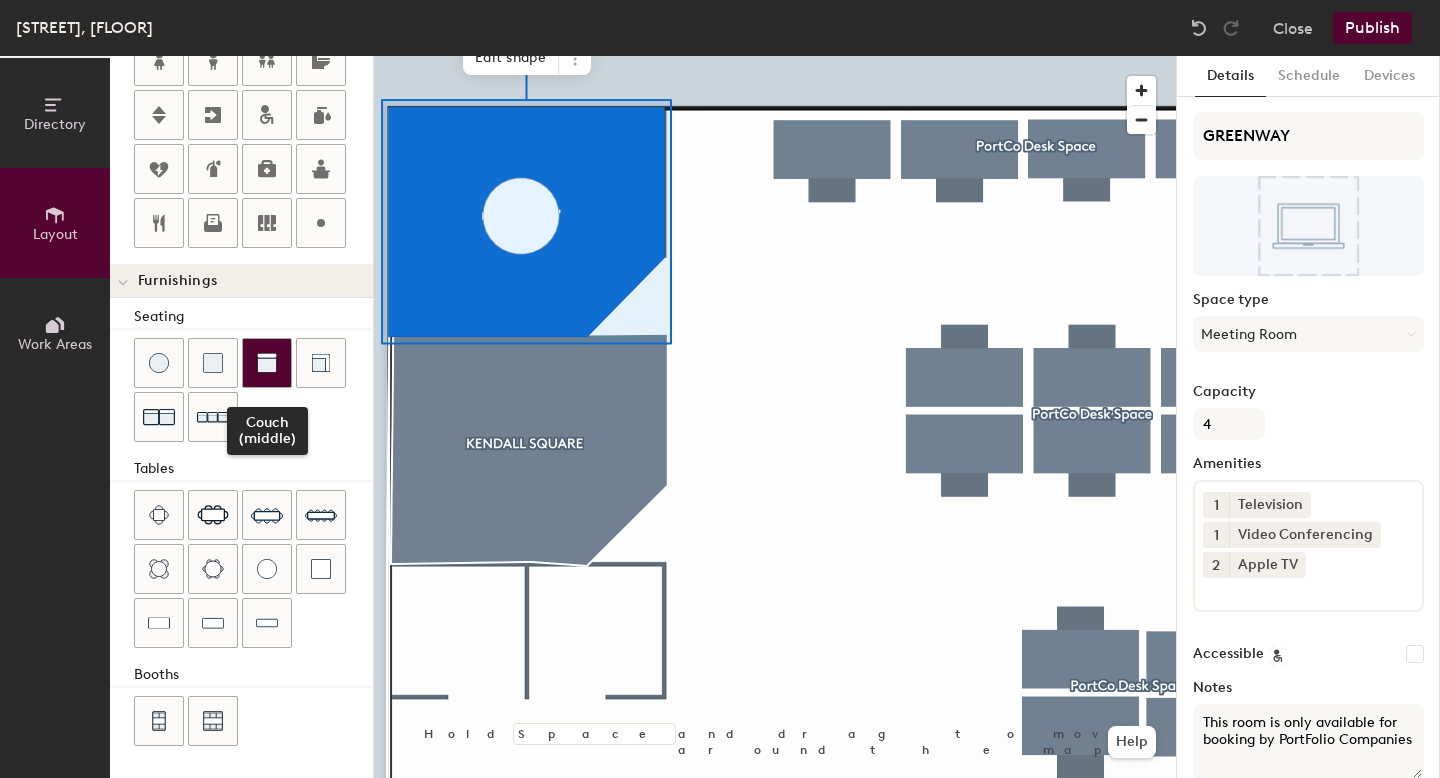 click 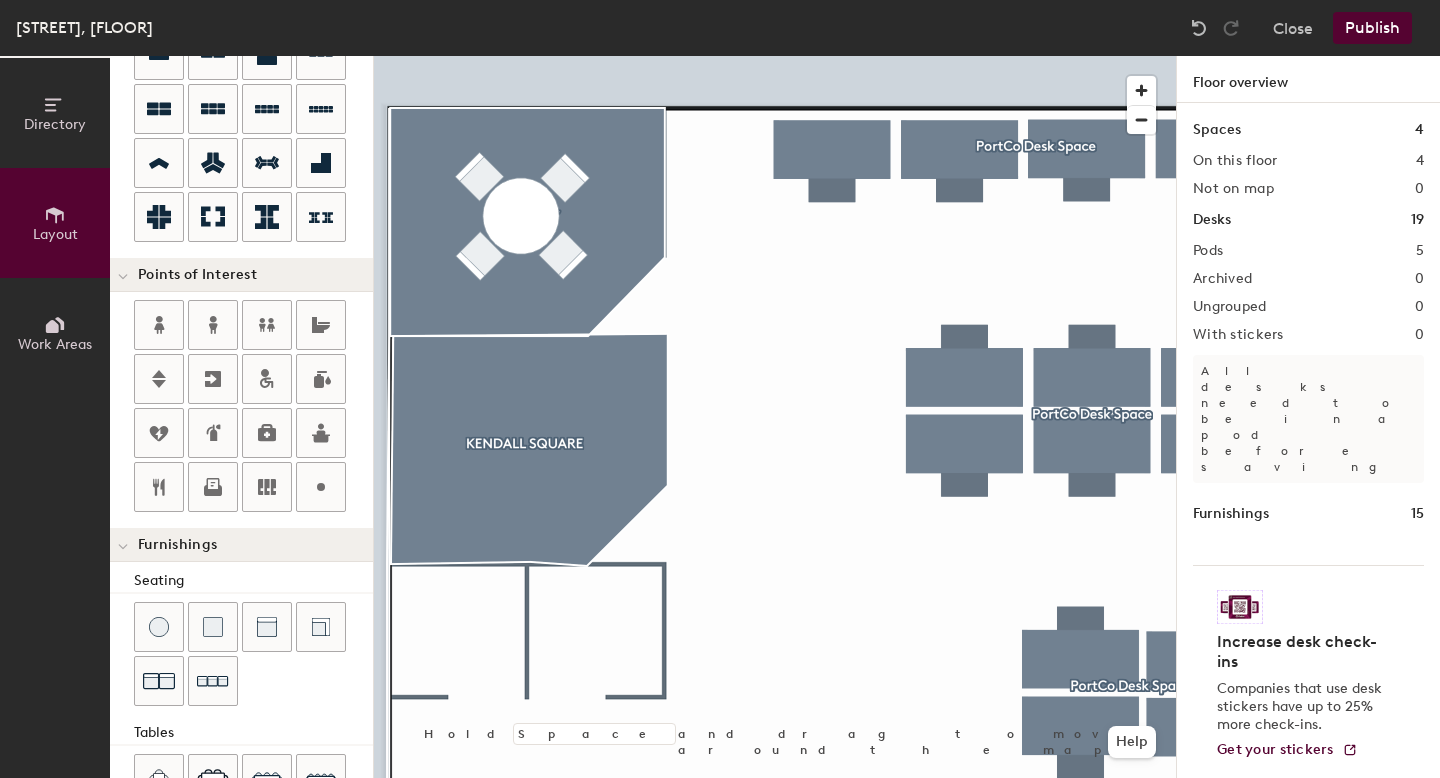 scroll, scrollTop: 485, scrollLeft: 0, axis: vertical 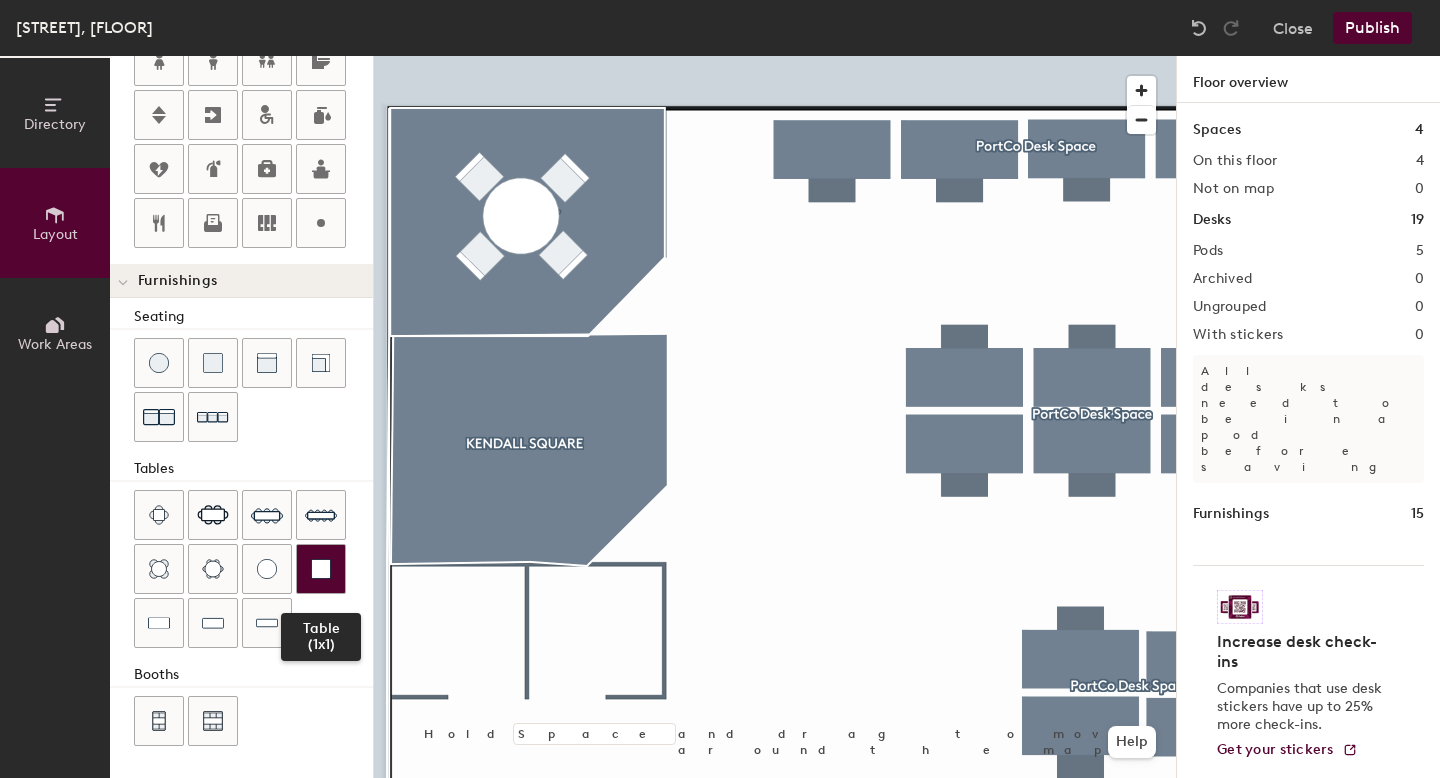 click 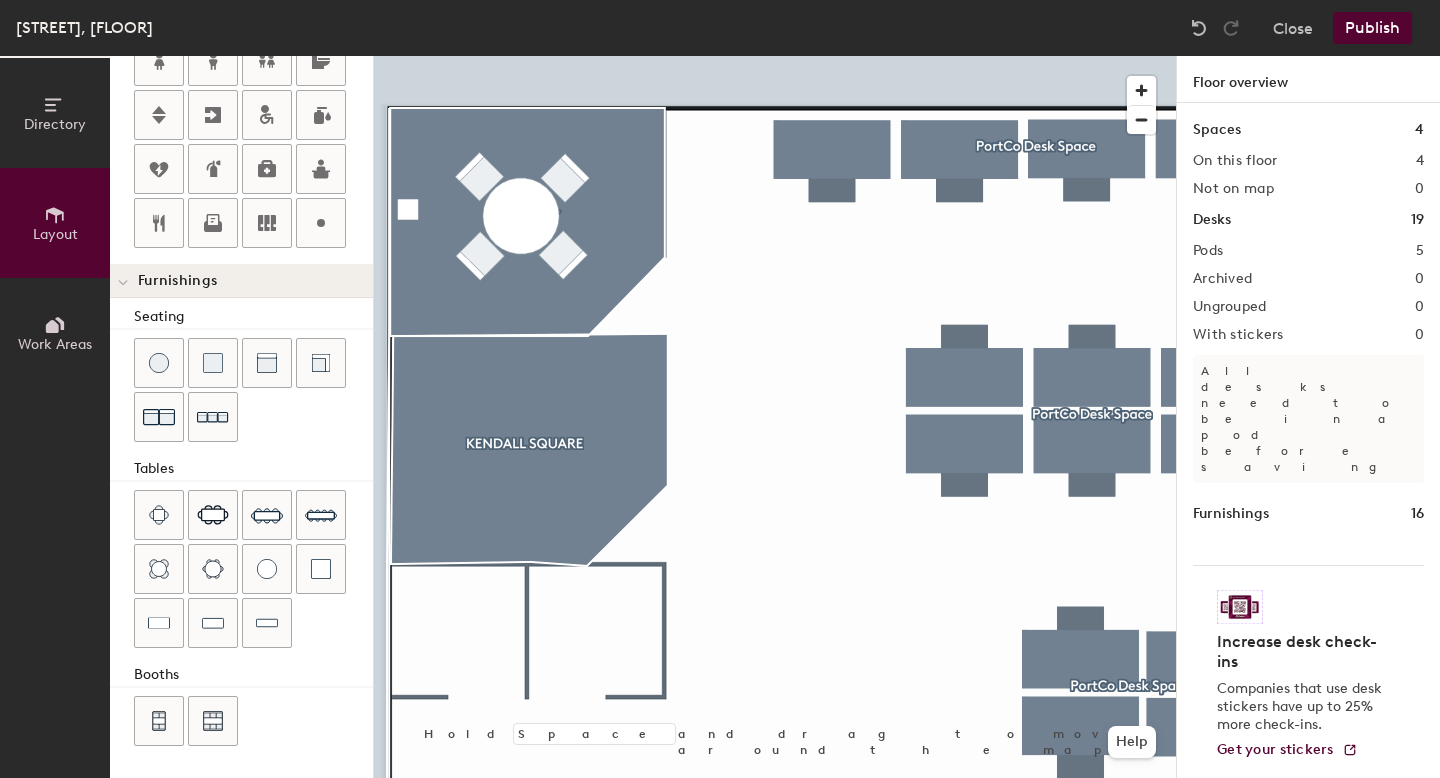 click on "Directory Layout Work Areas Layout   Add space Resize Desks Points of Interest Furnishings Seating Tables Booths Hold Space and drag to move around the map. Help Floor overview Spaces 4 On this floor 4 Not on map 0 Desks 19 Pods 5 Archived 0 Ungrouped 0 With stickers 0 All desks need to be in a pod before saving Furnishings 16 Increase desk check-ins Companies that use desk stickers have up to 25% more check-ins. Get your stickers" 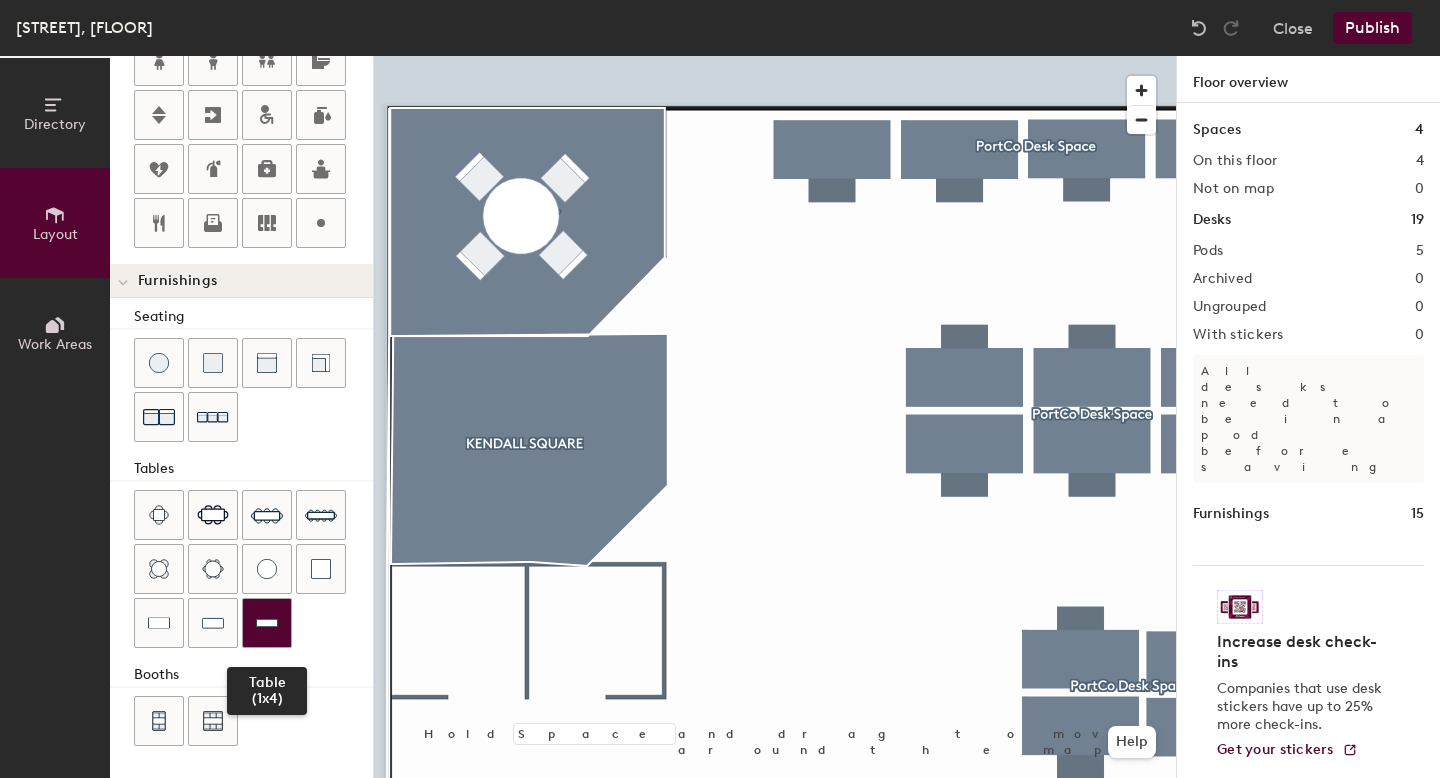 click 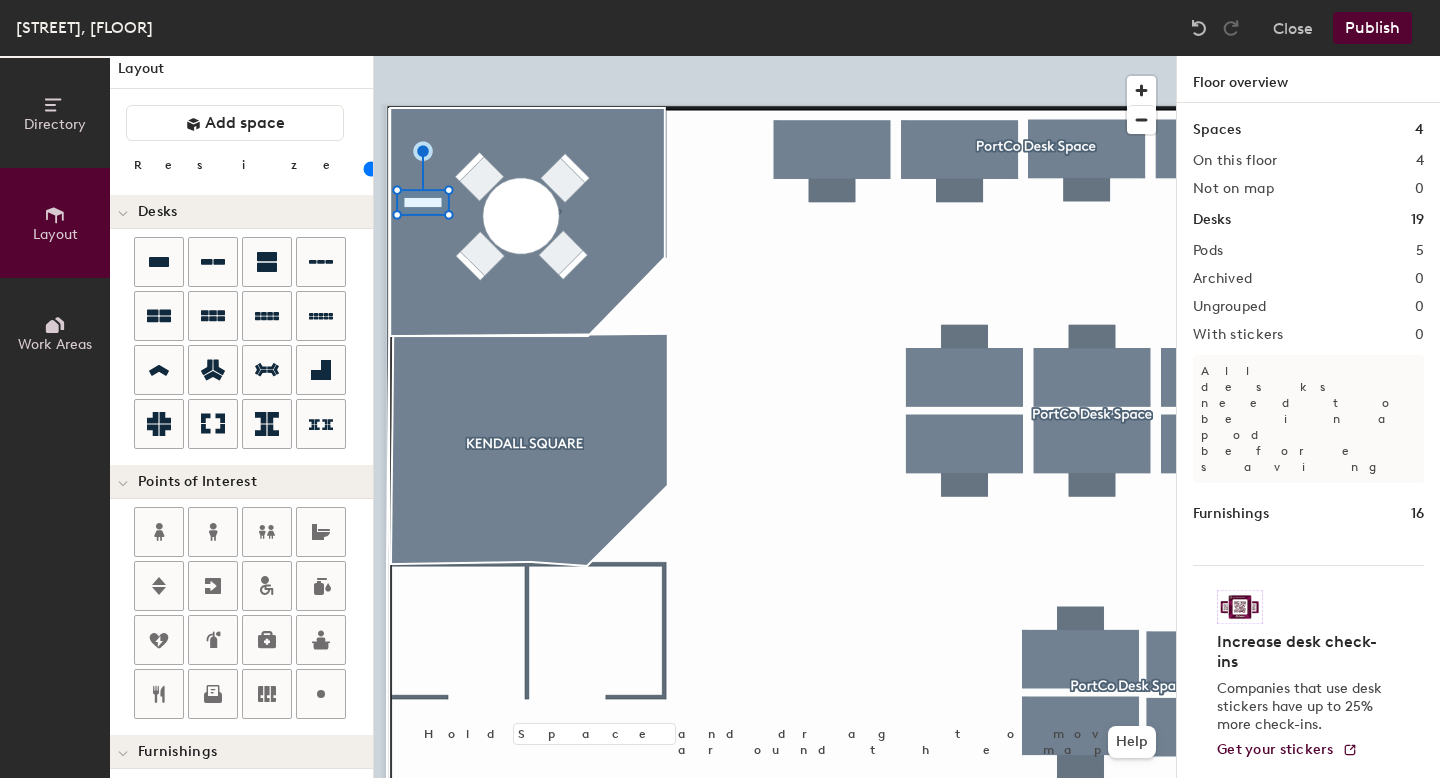 scroll, scrollTop: 0, scrollLeft: 0, axis: both 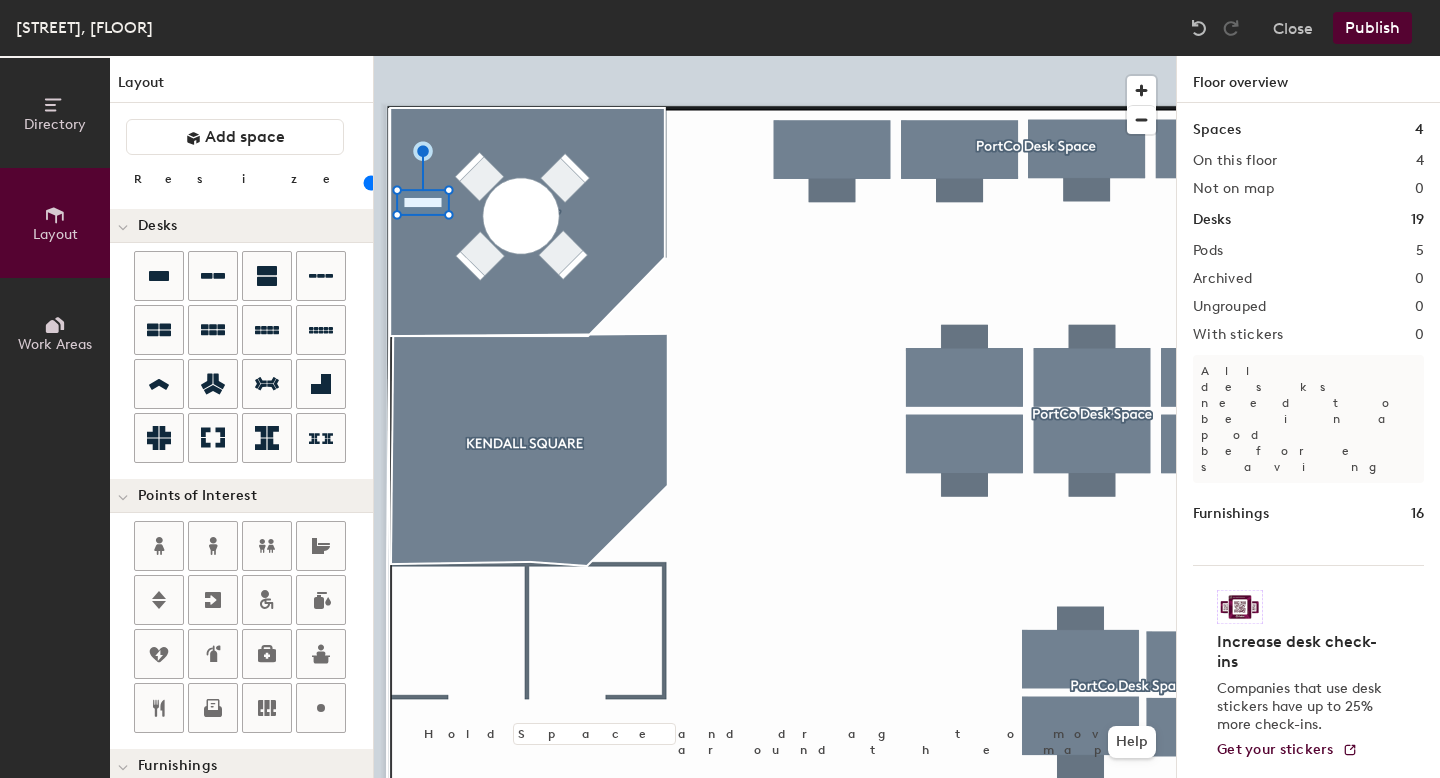 drag, startPoint x: 188, startPoint y: 186, endPoint x: 144, endPoint y: 181, distance: 44.28318 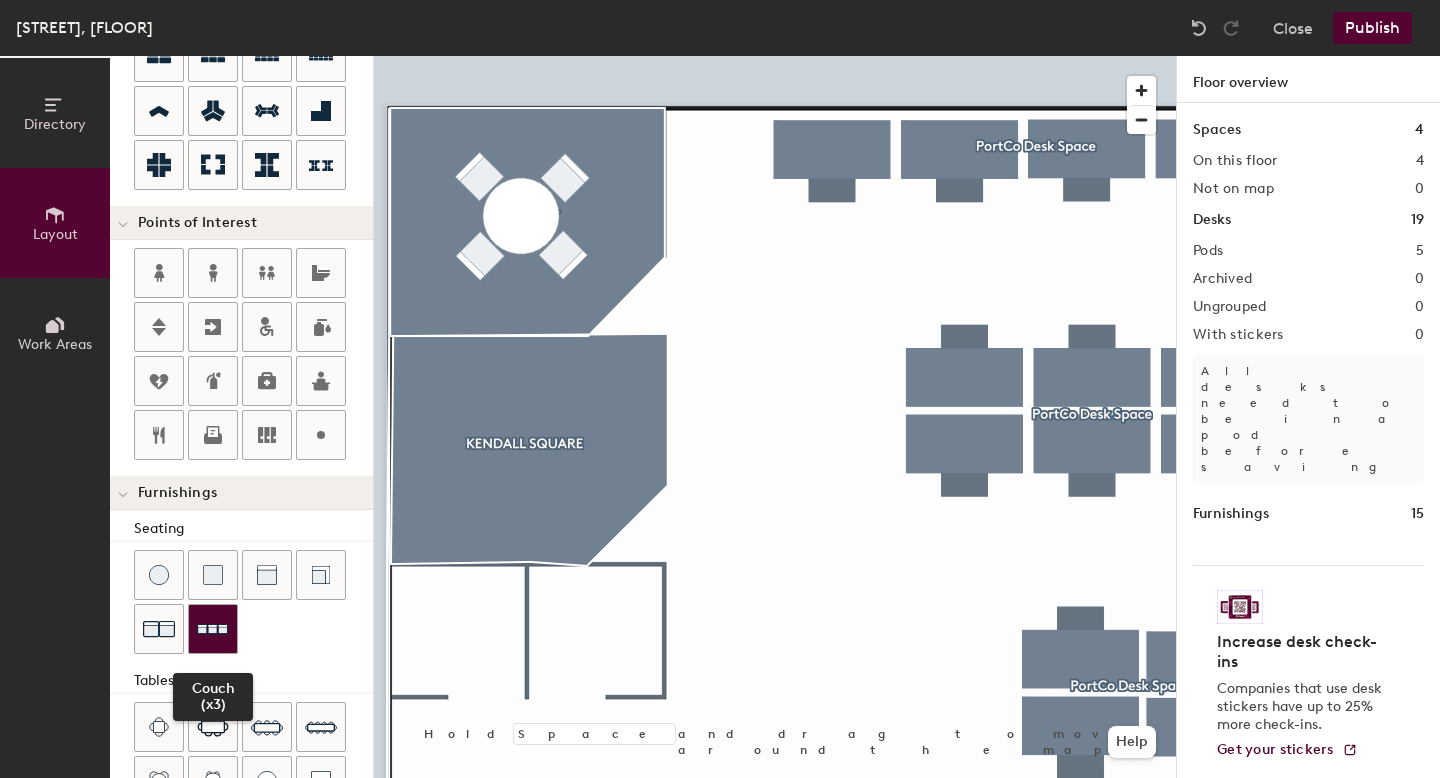 scroll, scrollTop: 485, scrollLeft: 0, axis: vertical 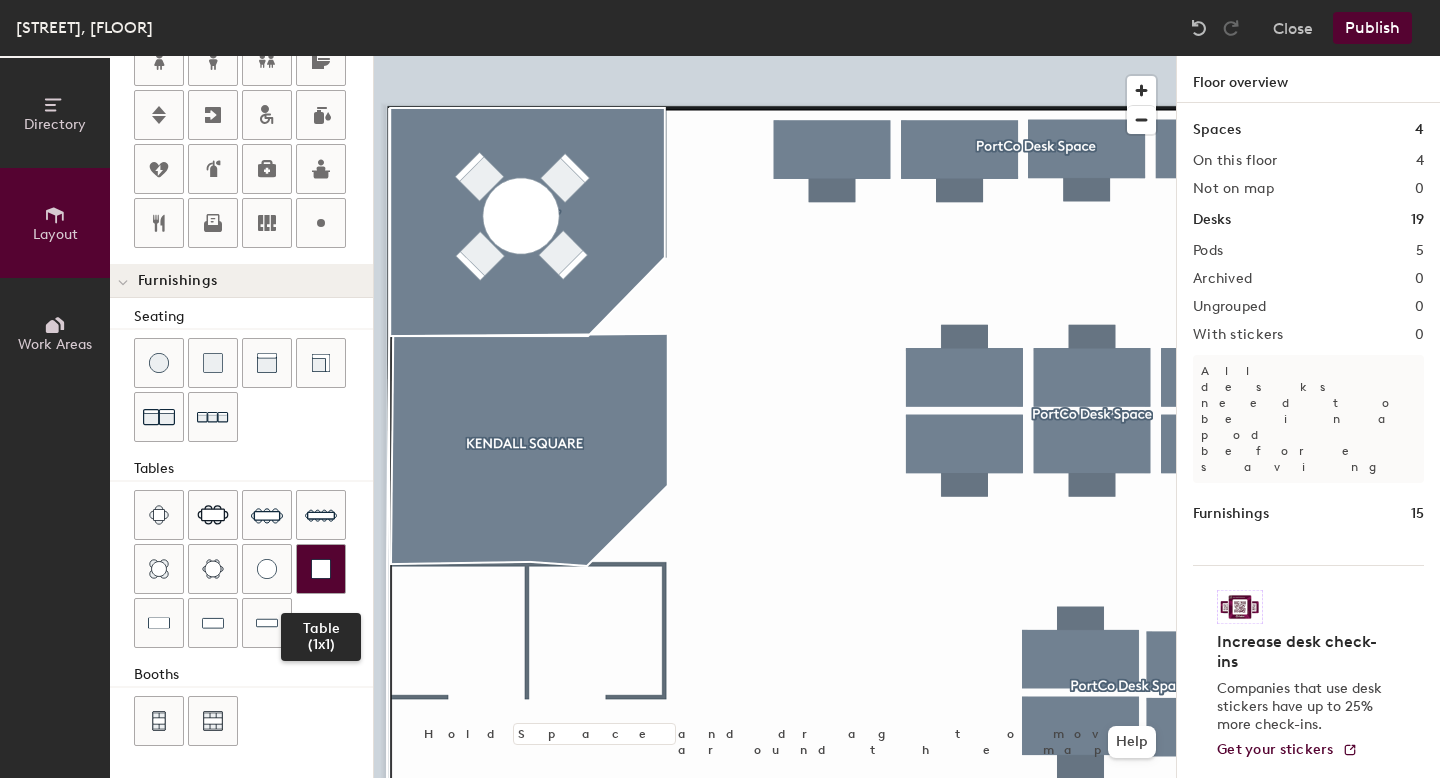 click 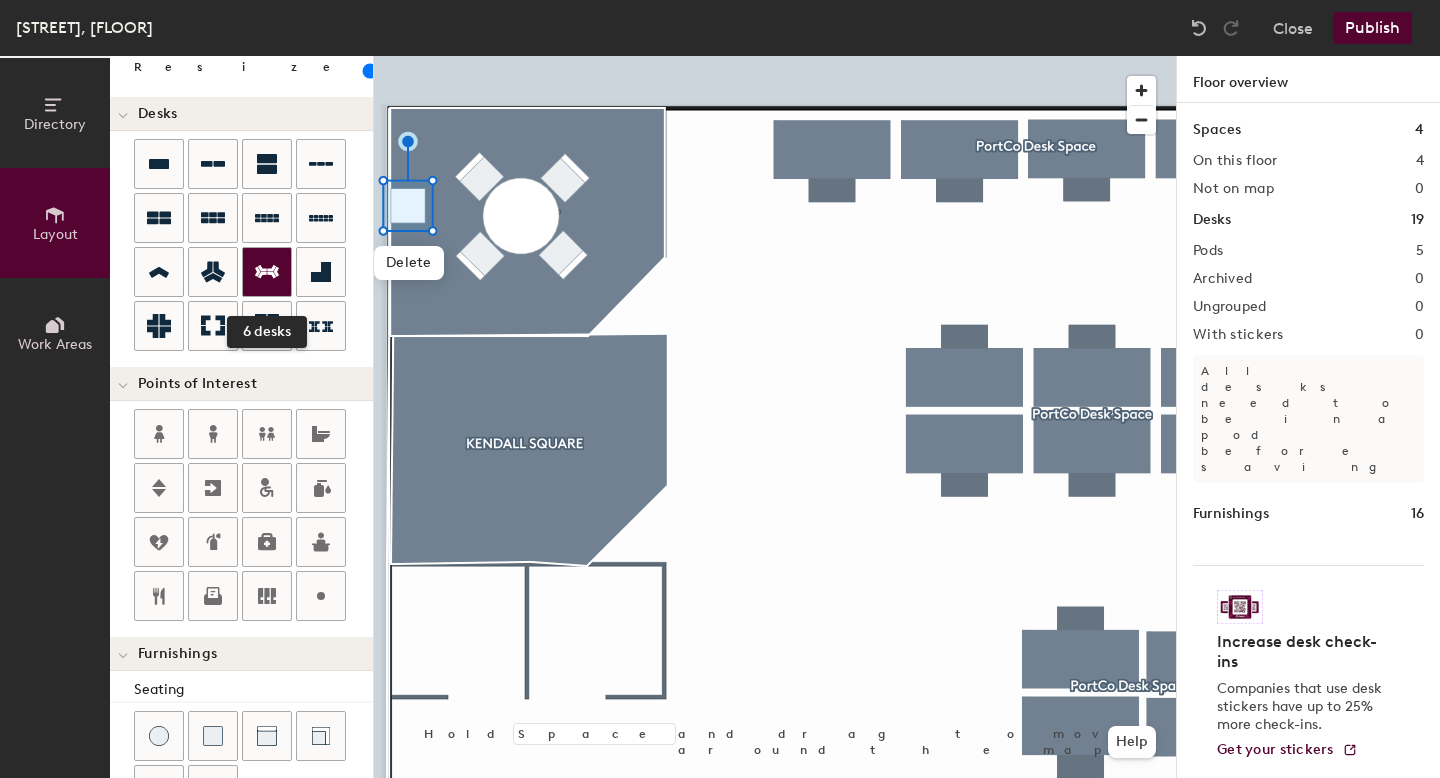 scroll, scrollTop: 0, scrollLeft: 0, axis: both 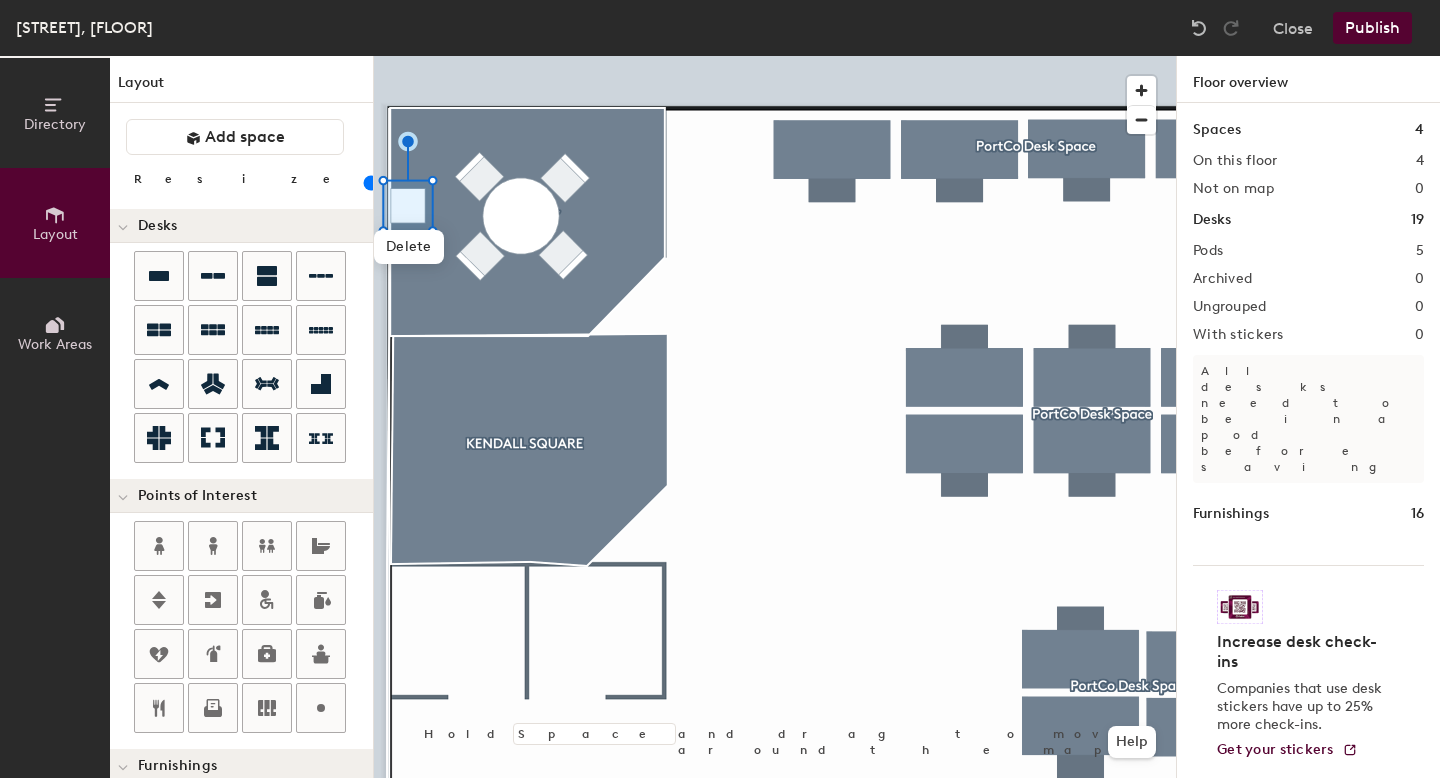 drag, startPoint x: 192, startPoint y: 184, endPoint x: 153, endPoint y: 184, distance: 39 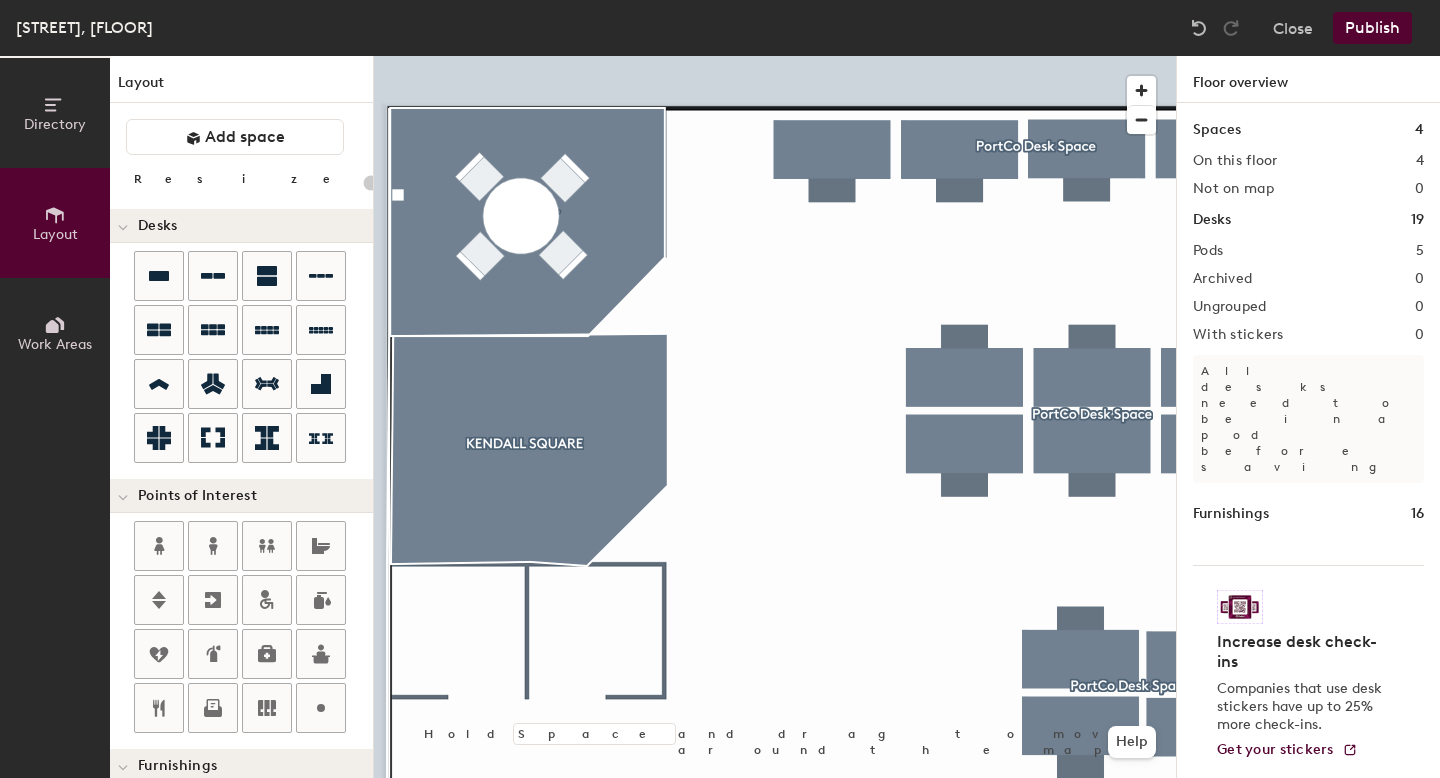 type on "20" 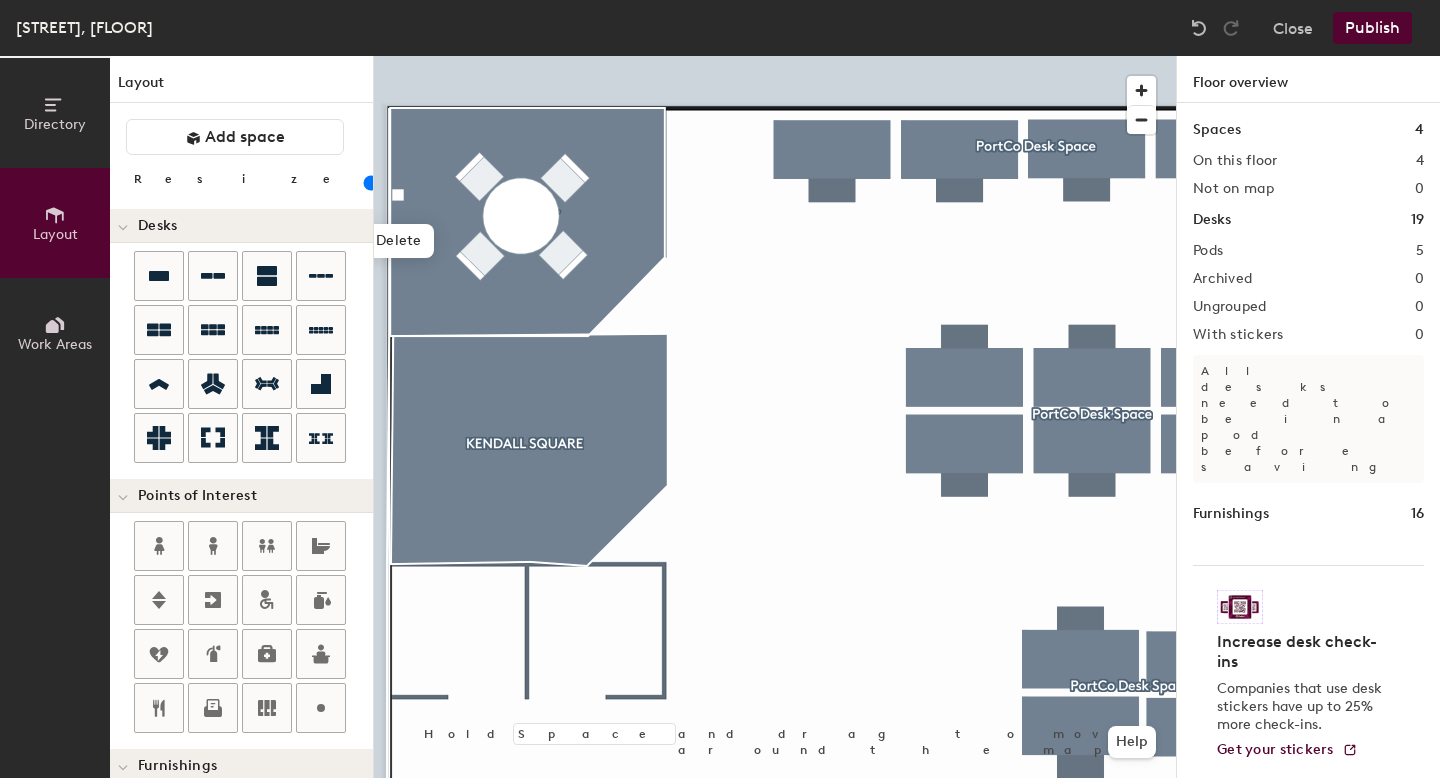 scroll, scrollTop: 0, scrollLeft: 0, axis: both 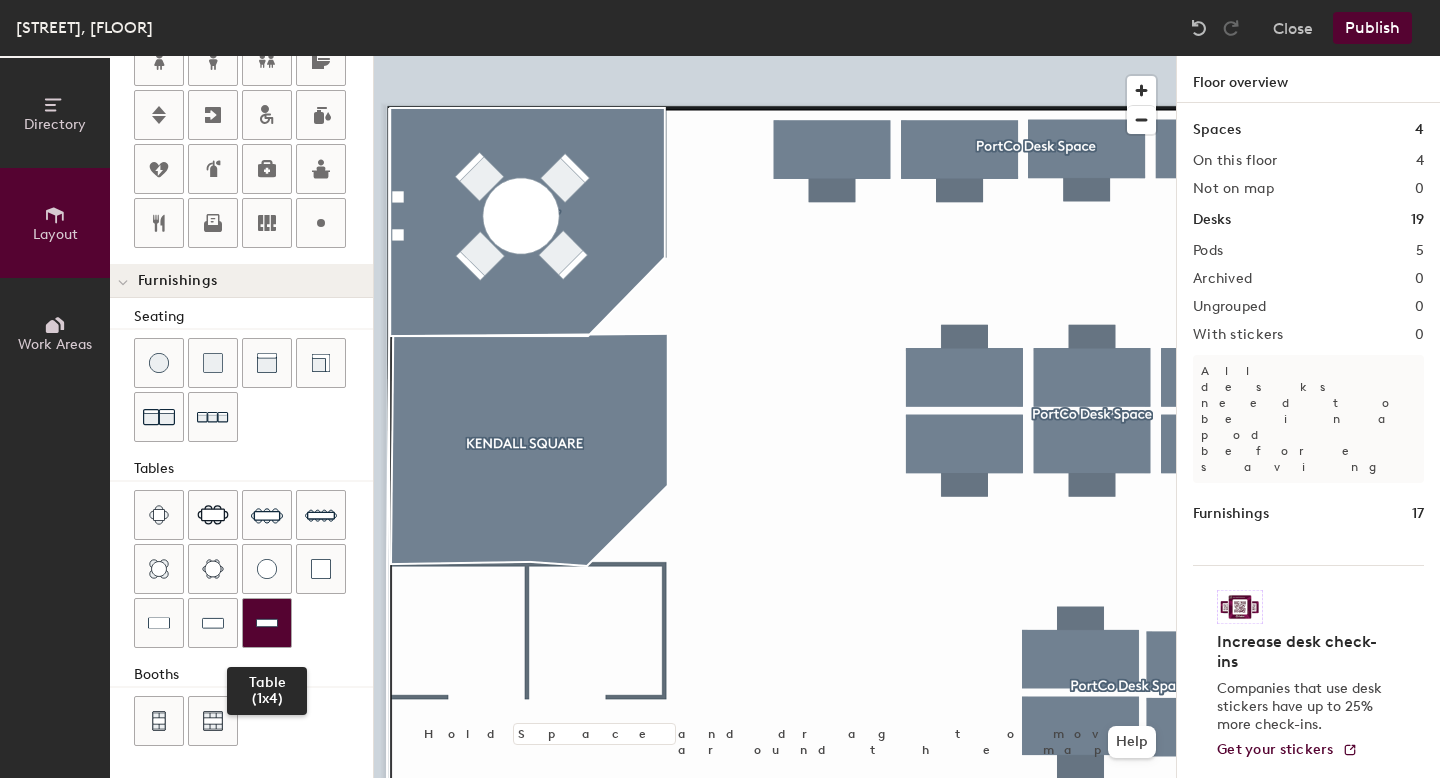 click 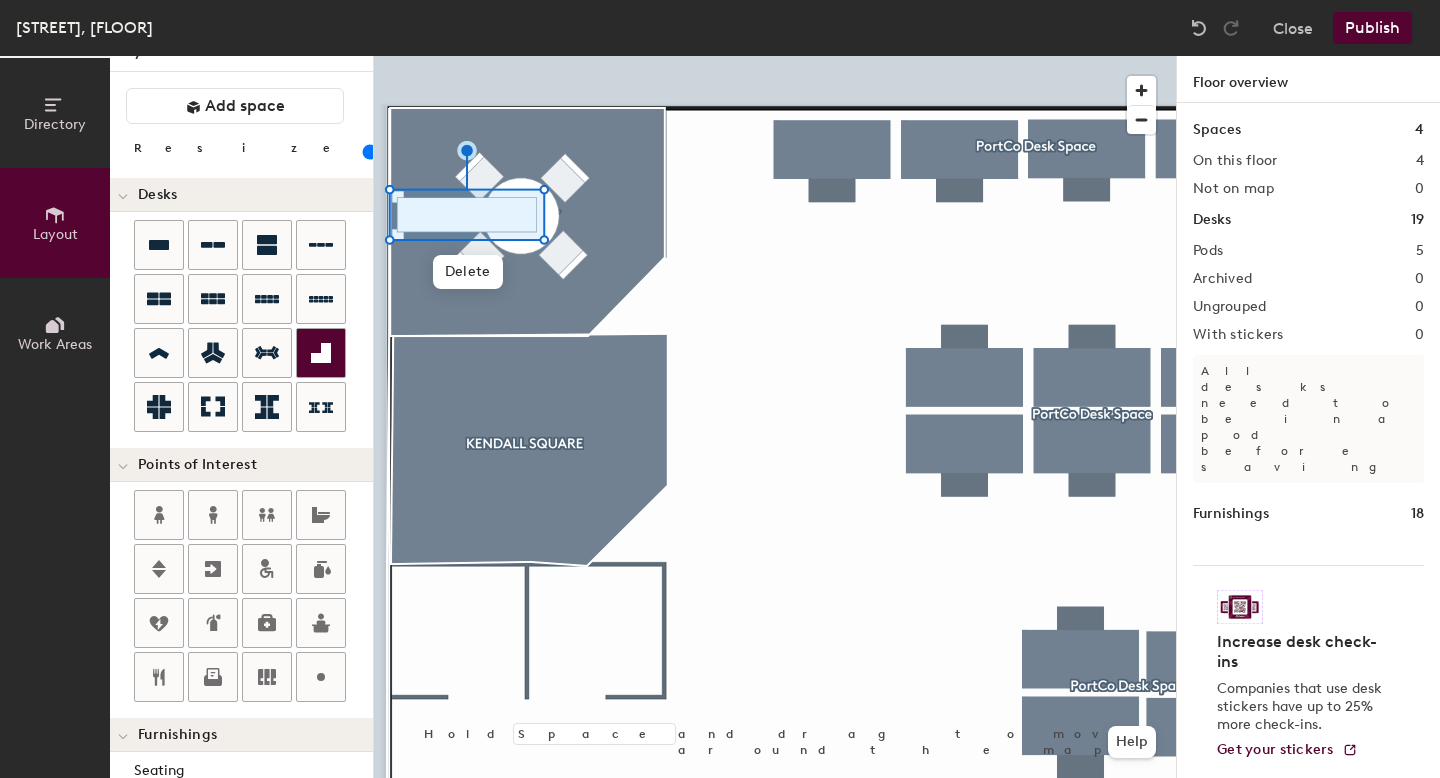 scroll, scrollTop: 0, scrollLeft: 0, axis: both 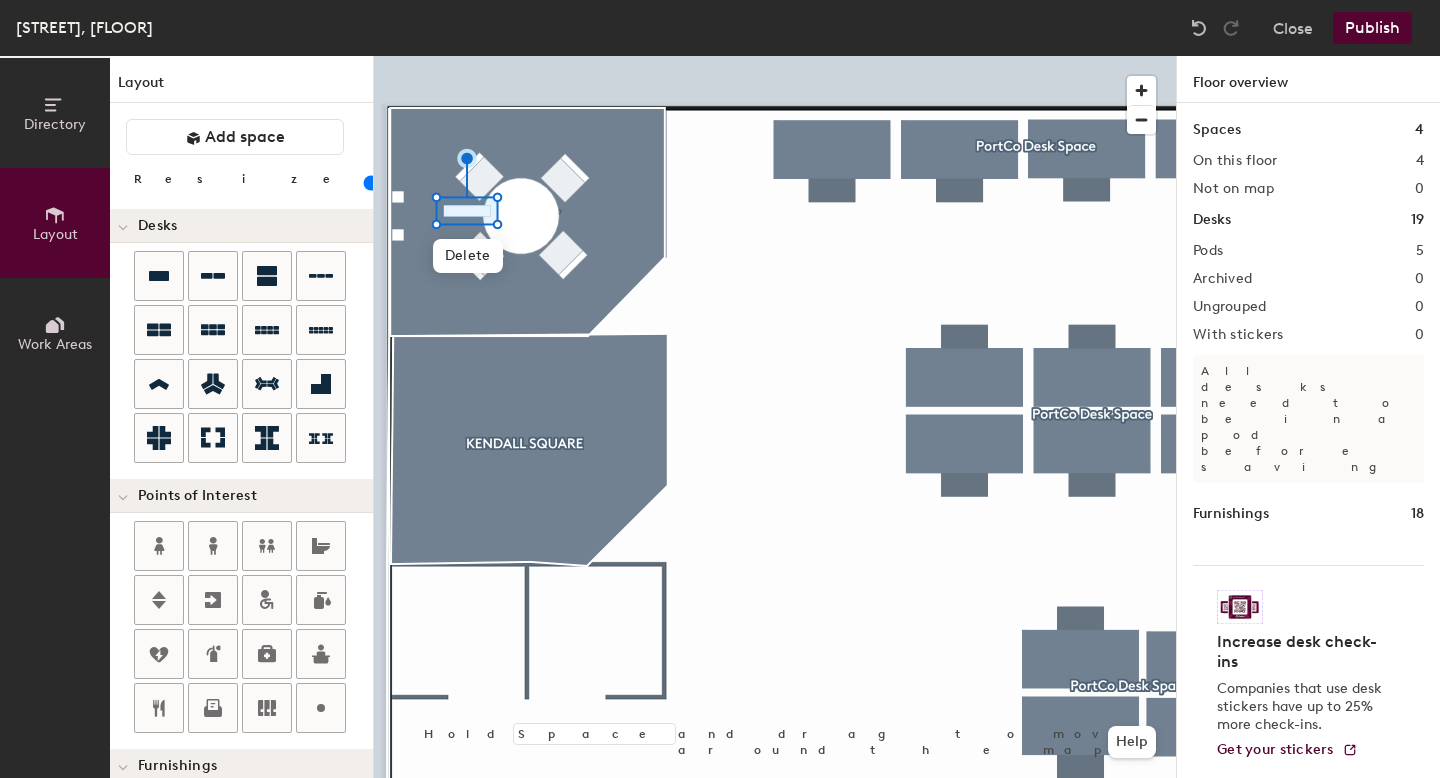drag, startPoint x: 196, startPoint y: 186, endPoint x: 183, endPoint y: 186, distance: 13 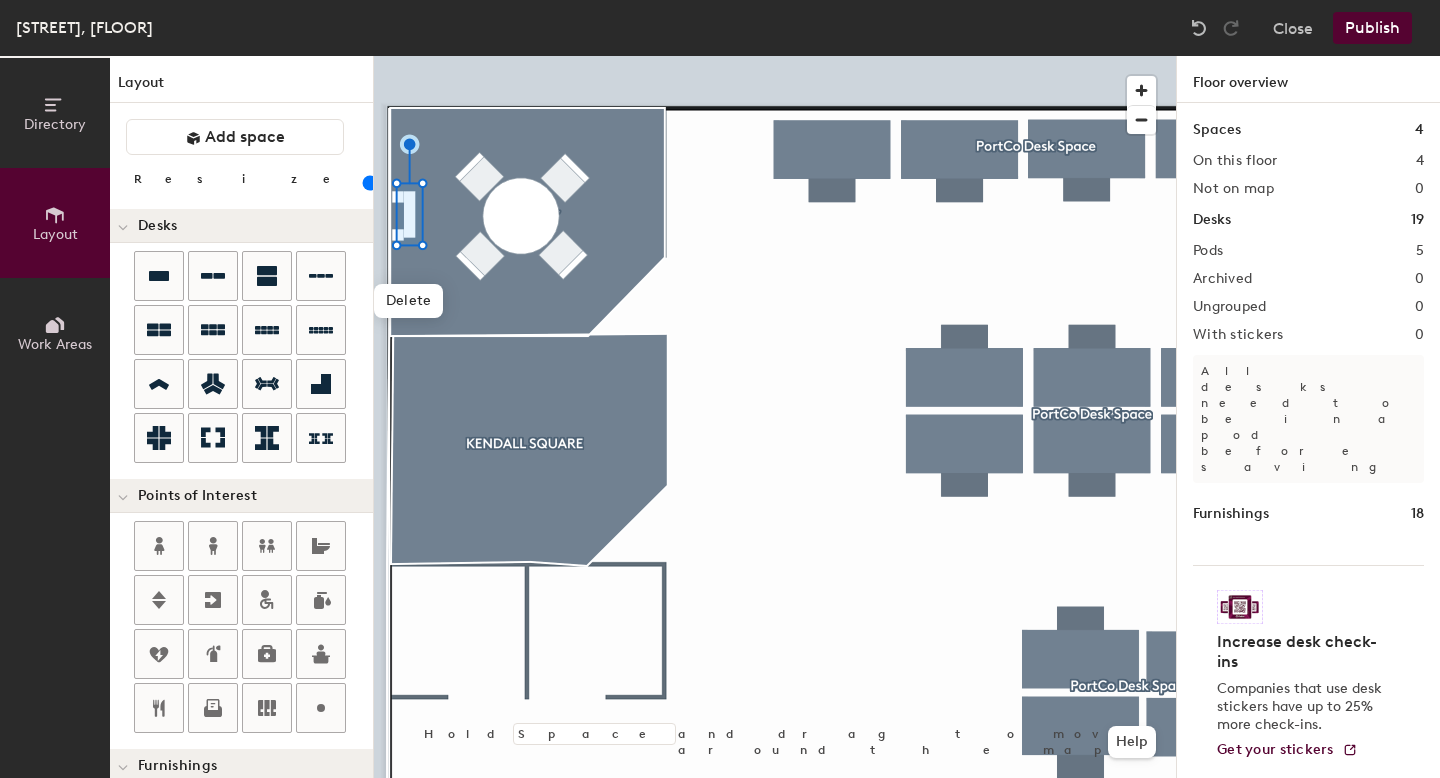 click 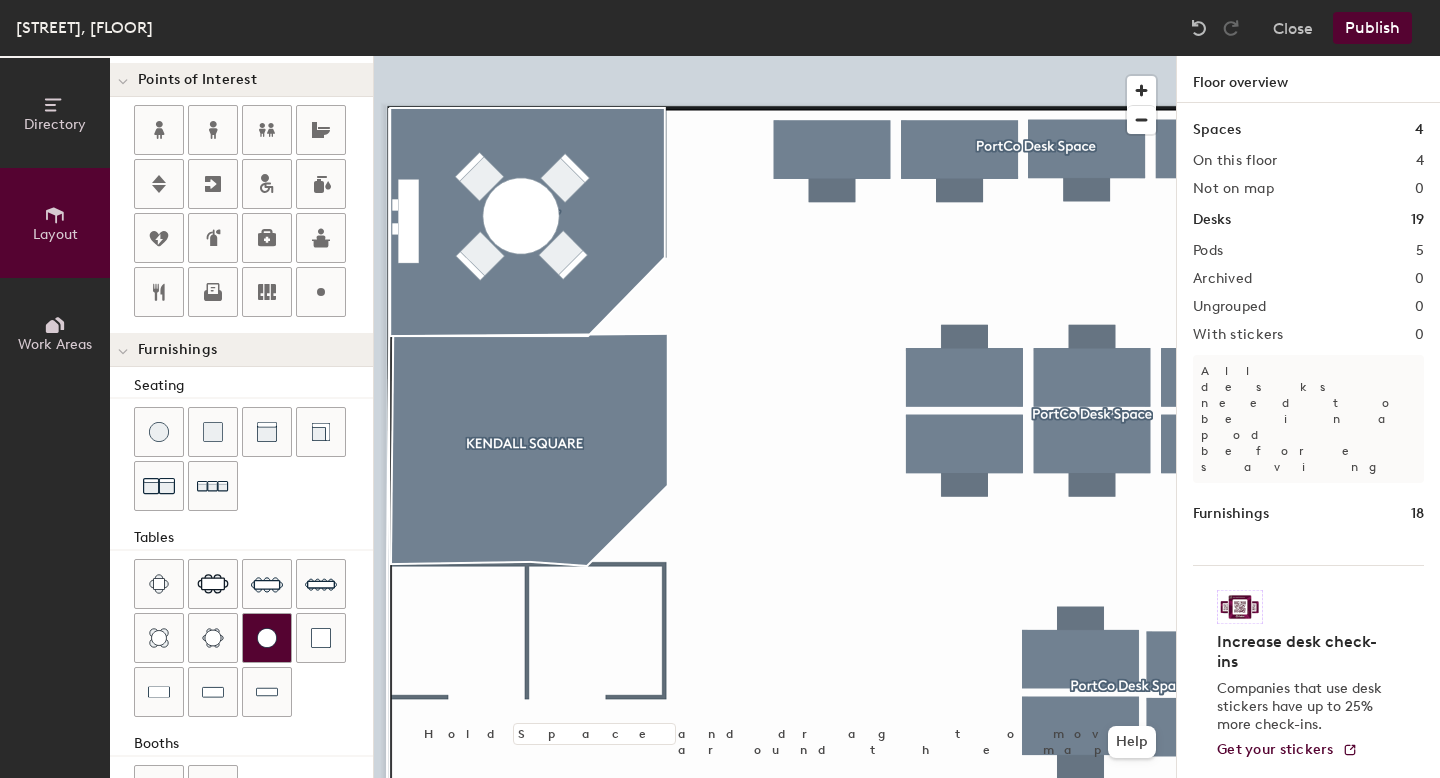 scroll, scrollTop: 431, scrollLeft: 0, axis: vertical 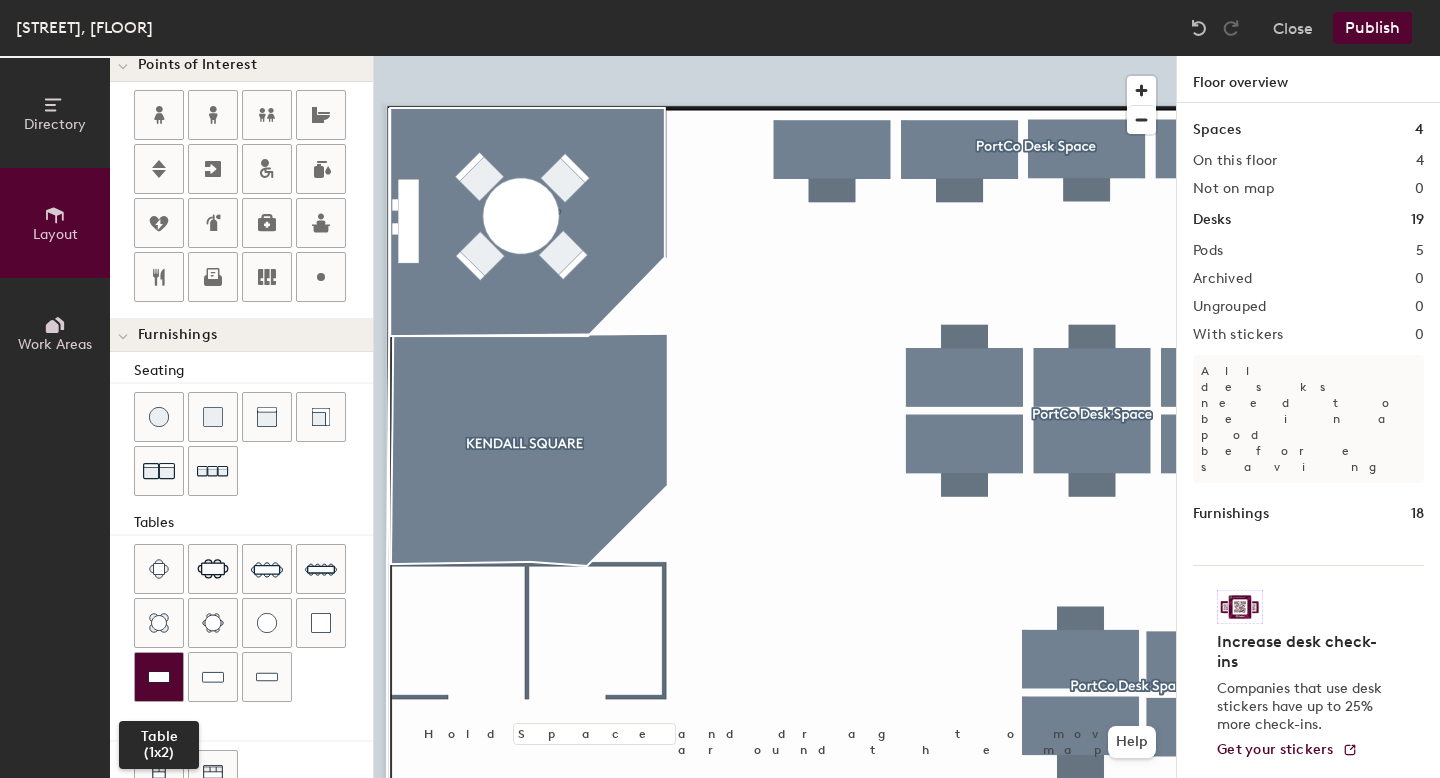 click 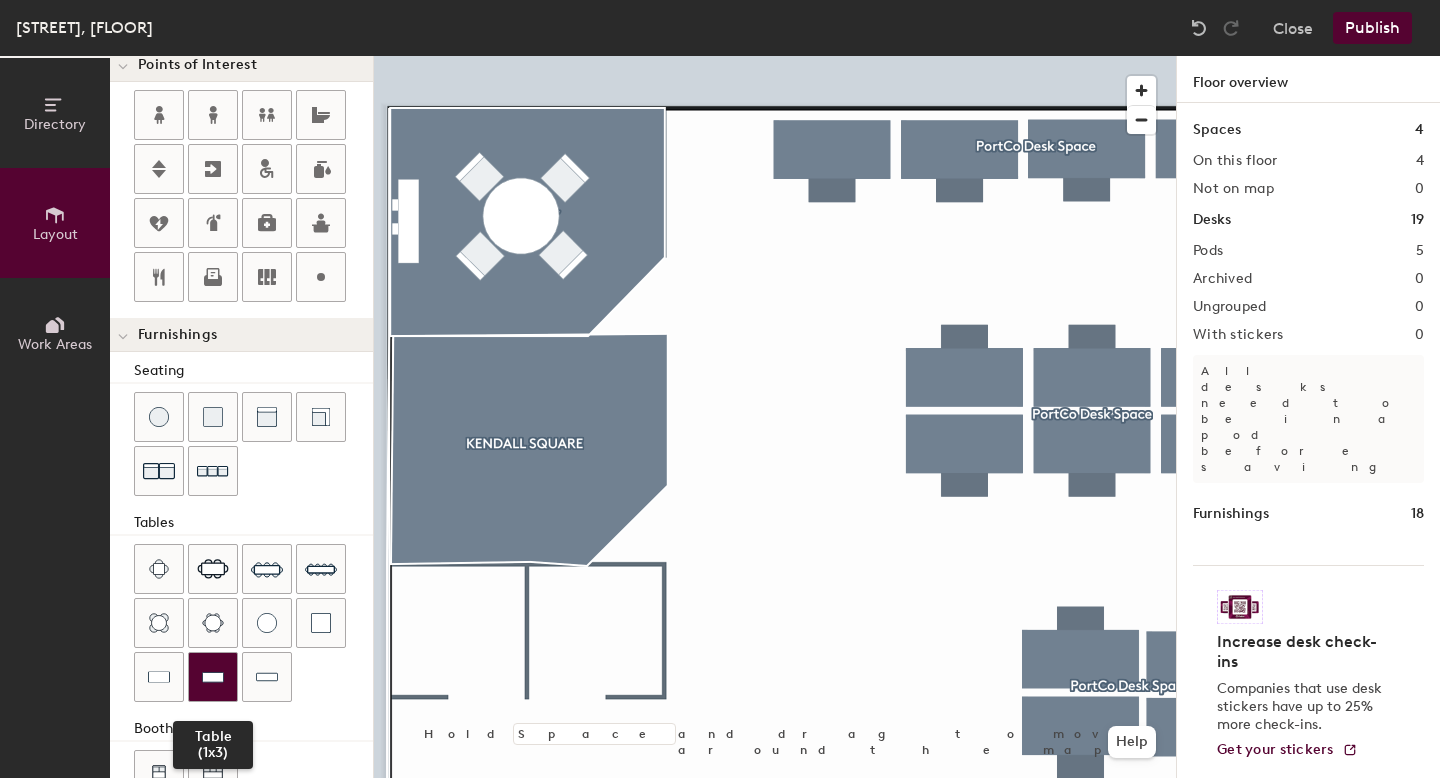 click 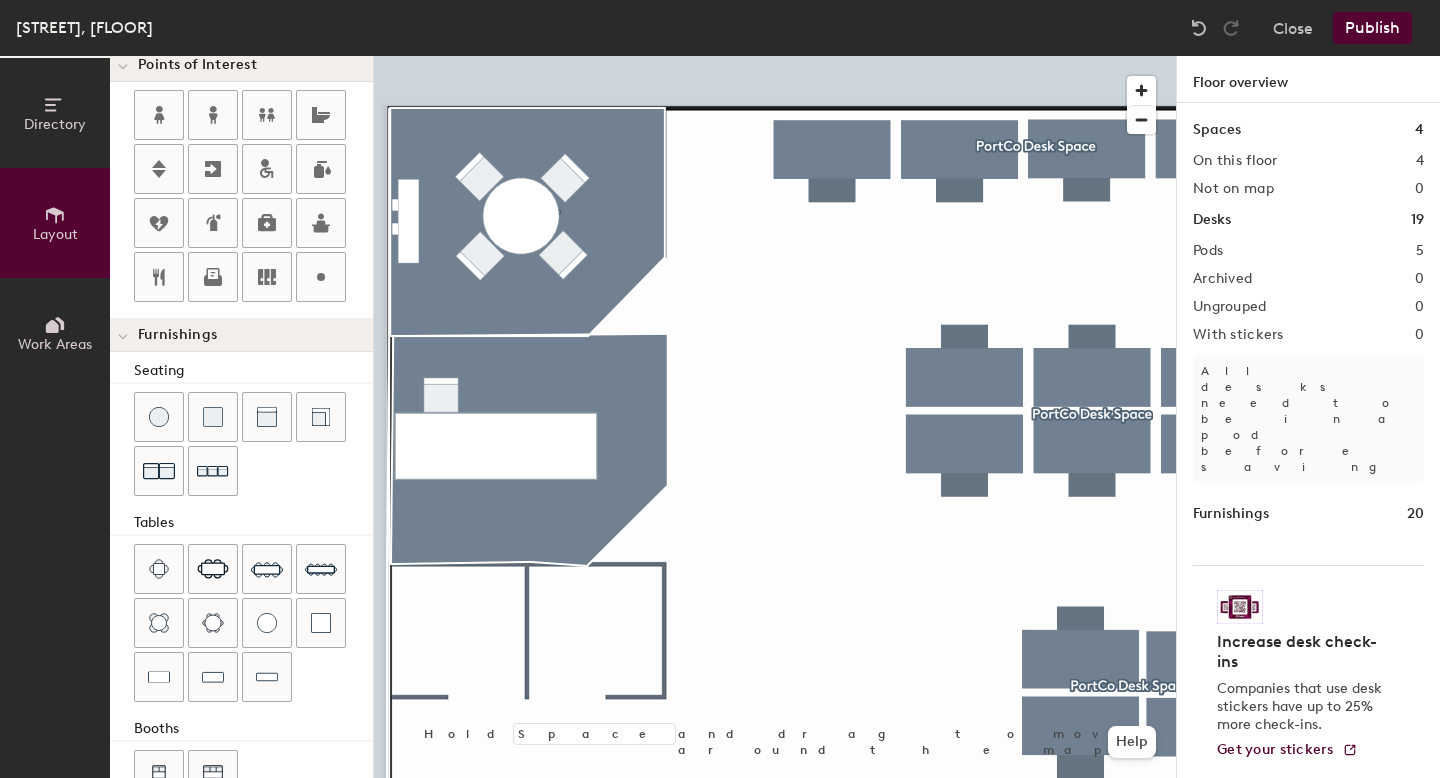type on "120" 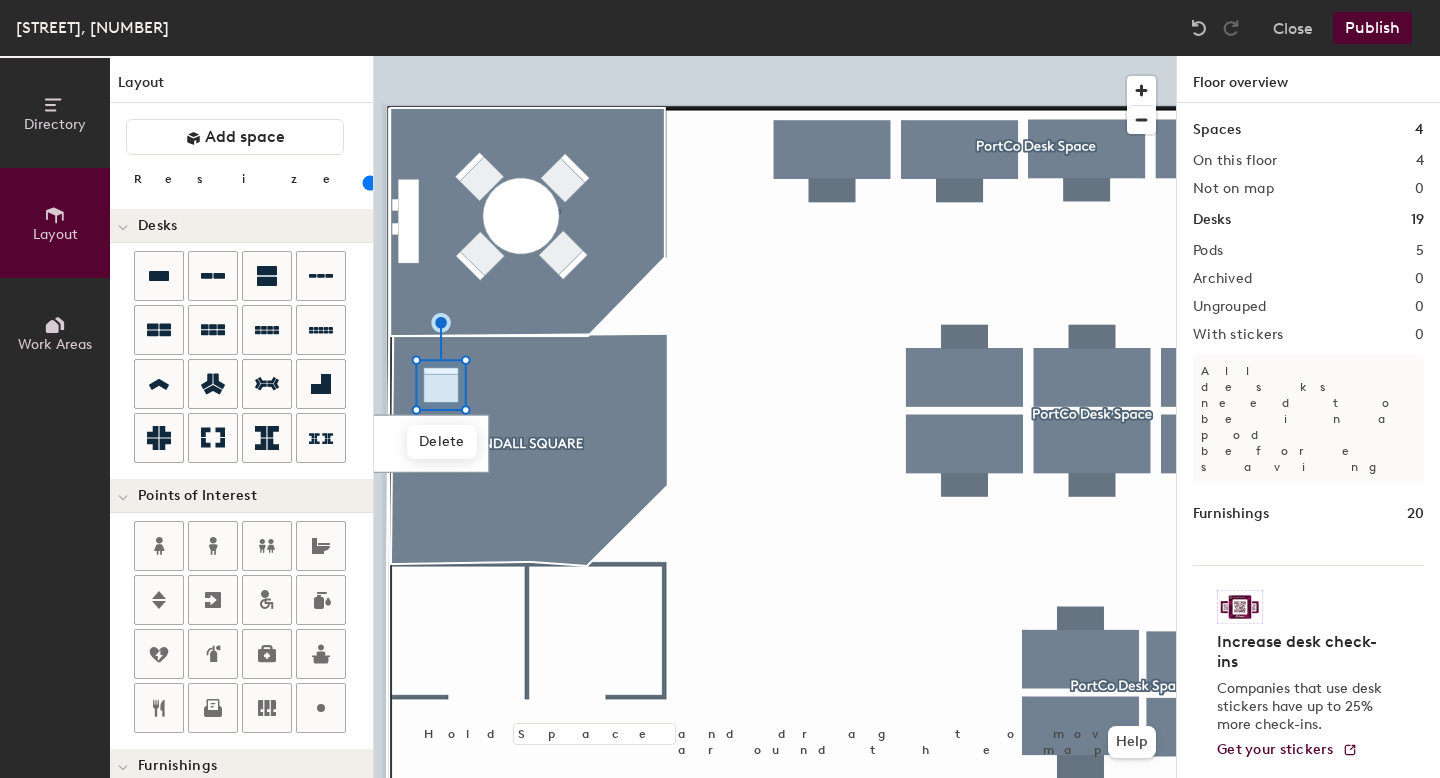 scroll, scrollTop: 0, scrollLeft: 0, axis: both 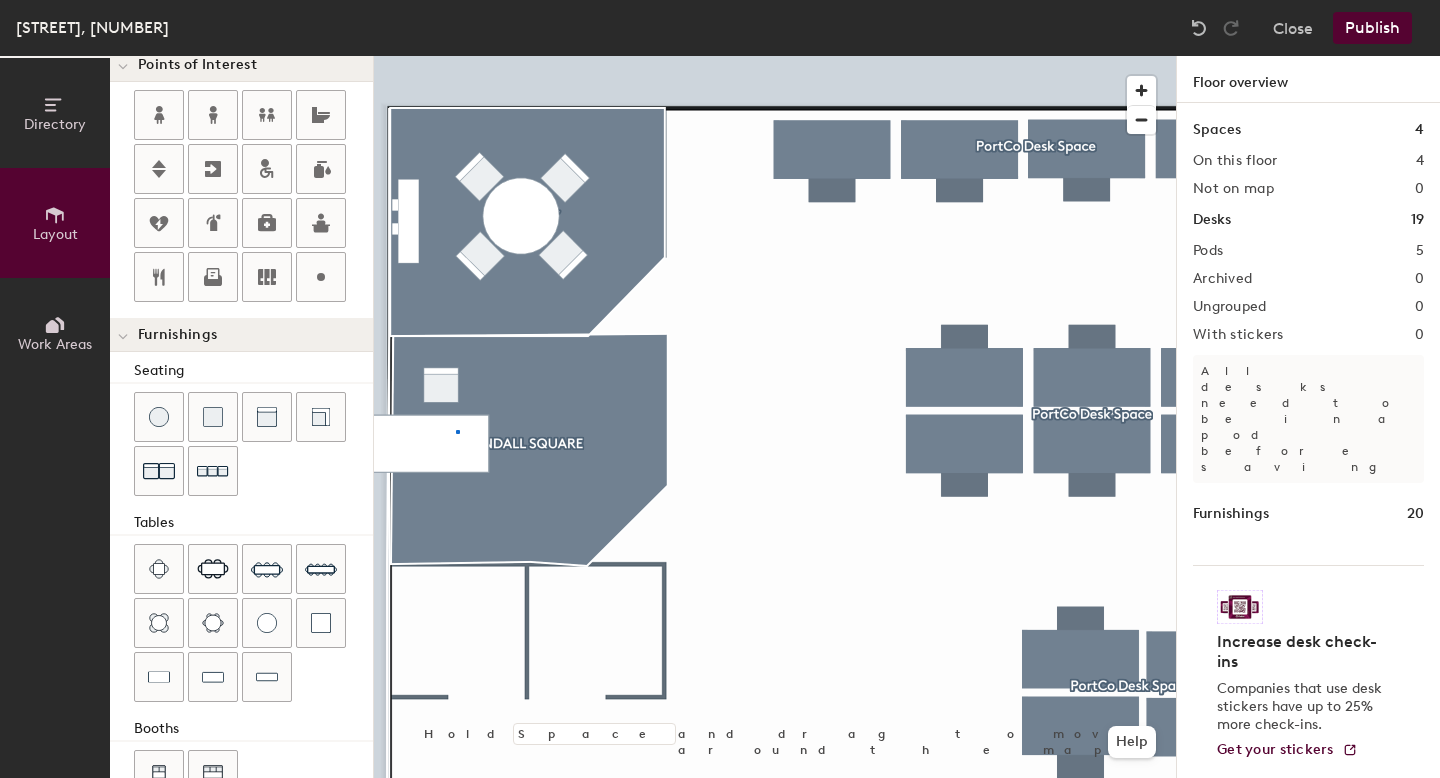 click 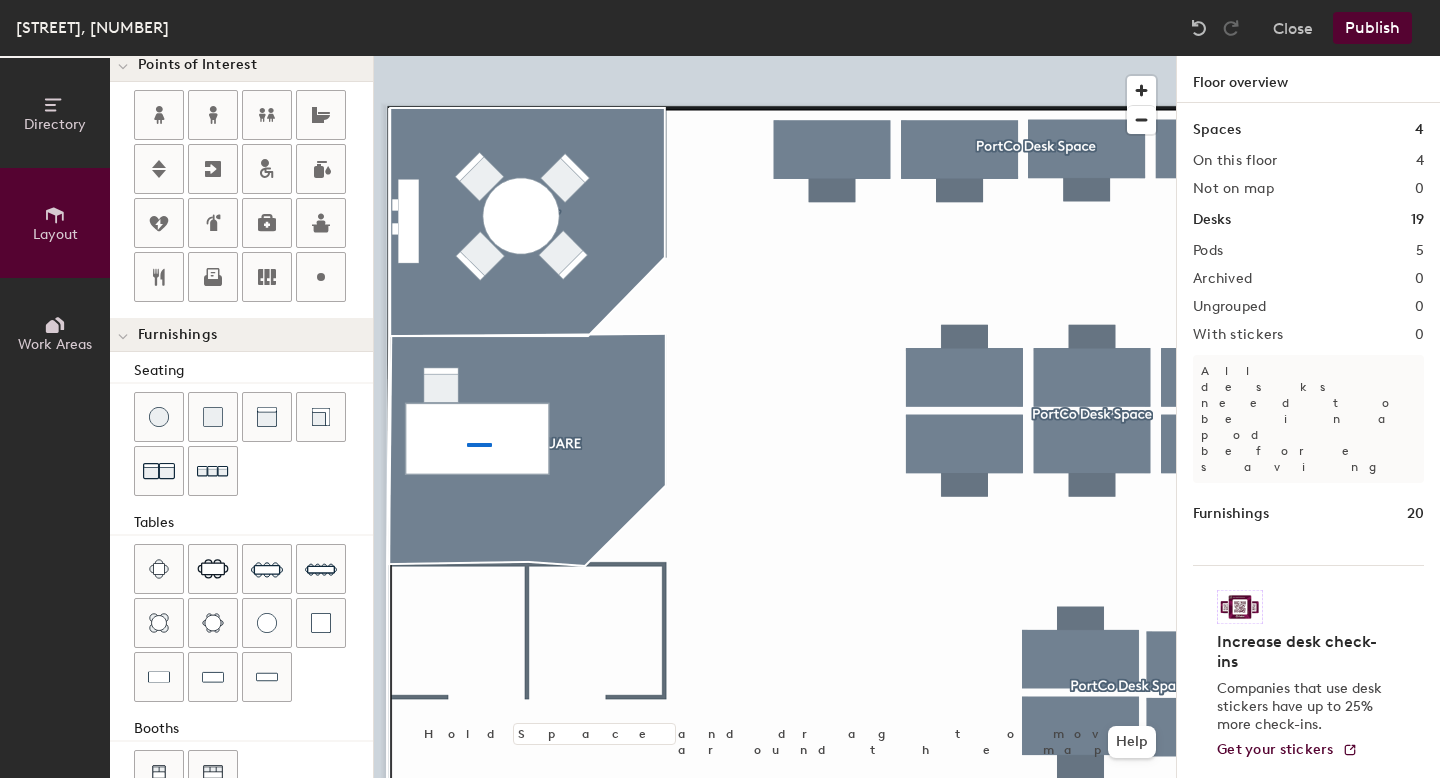 click 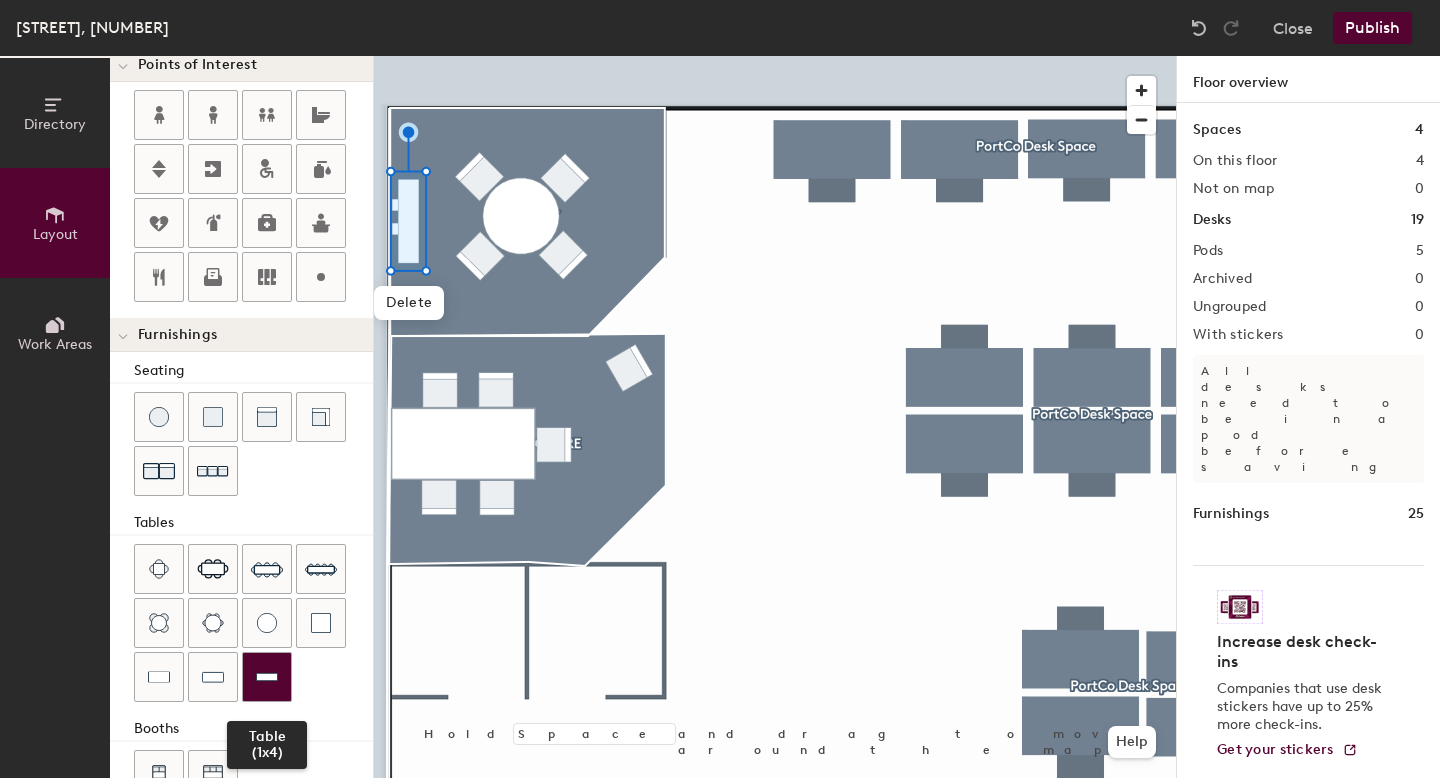 click 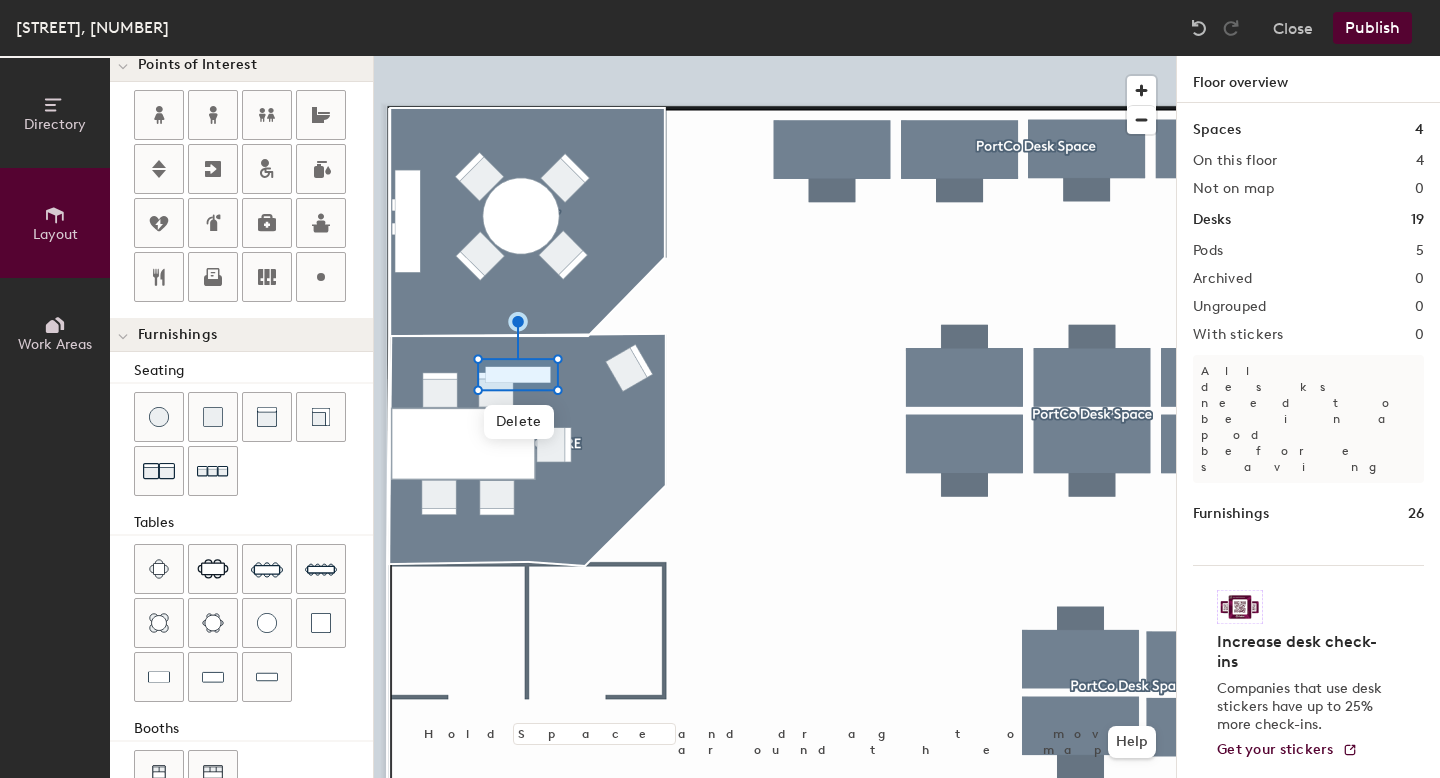 type on "40" 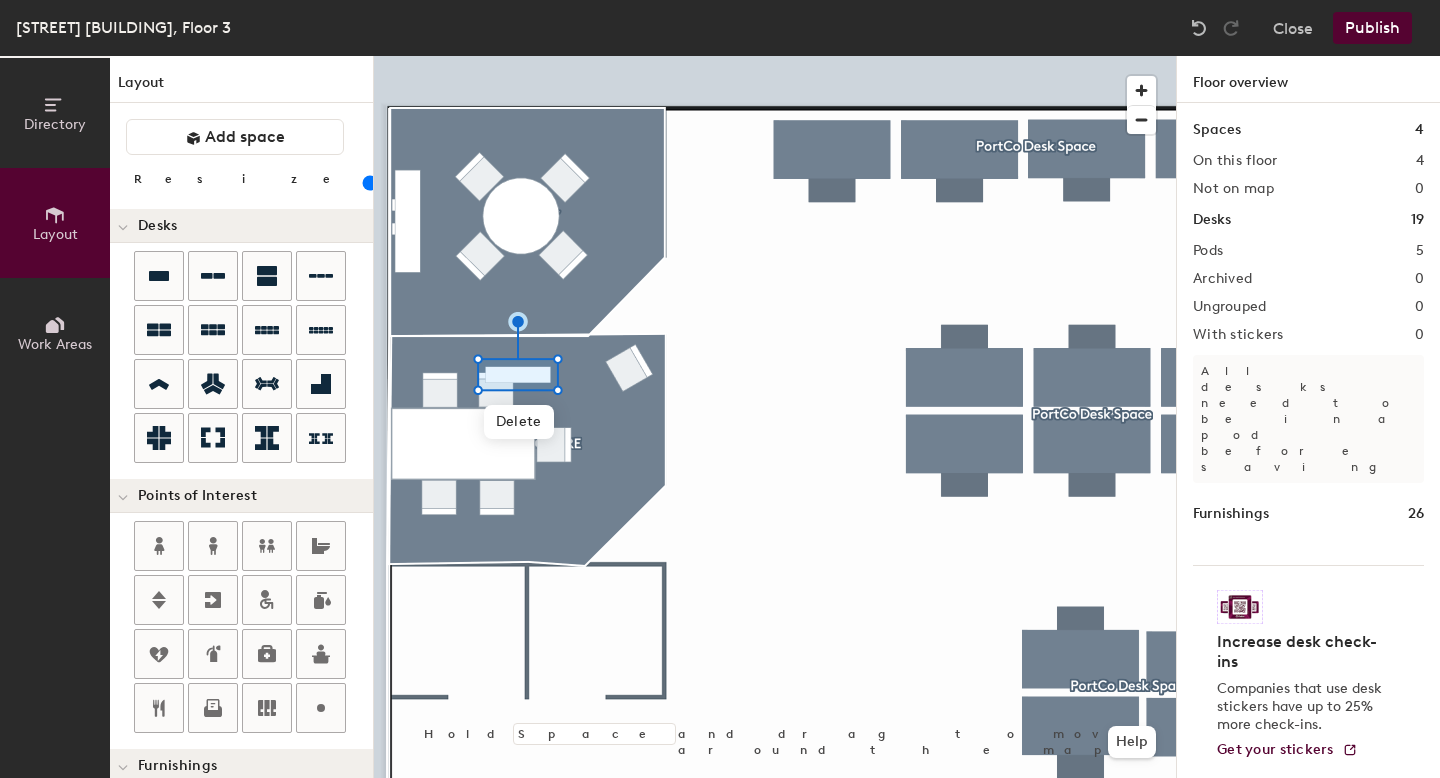 scroll, scrollTop: 0, scrollLeft: 0, axis: both 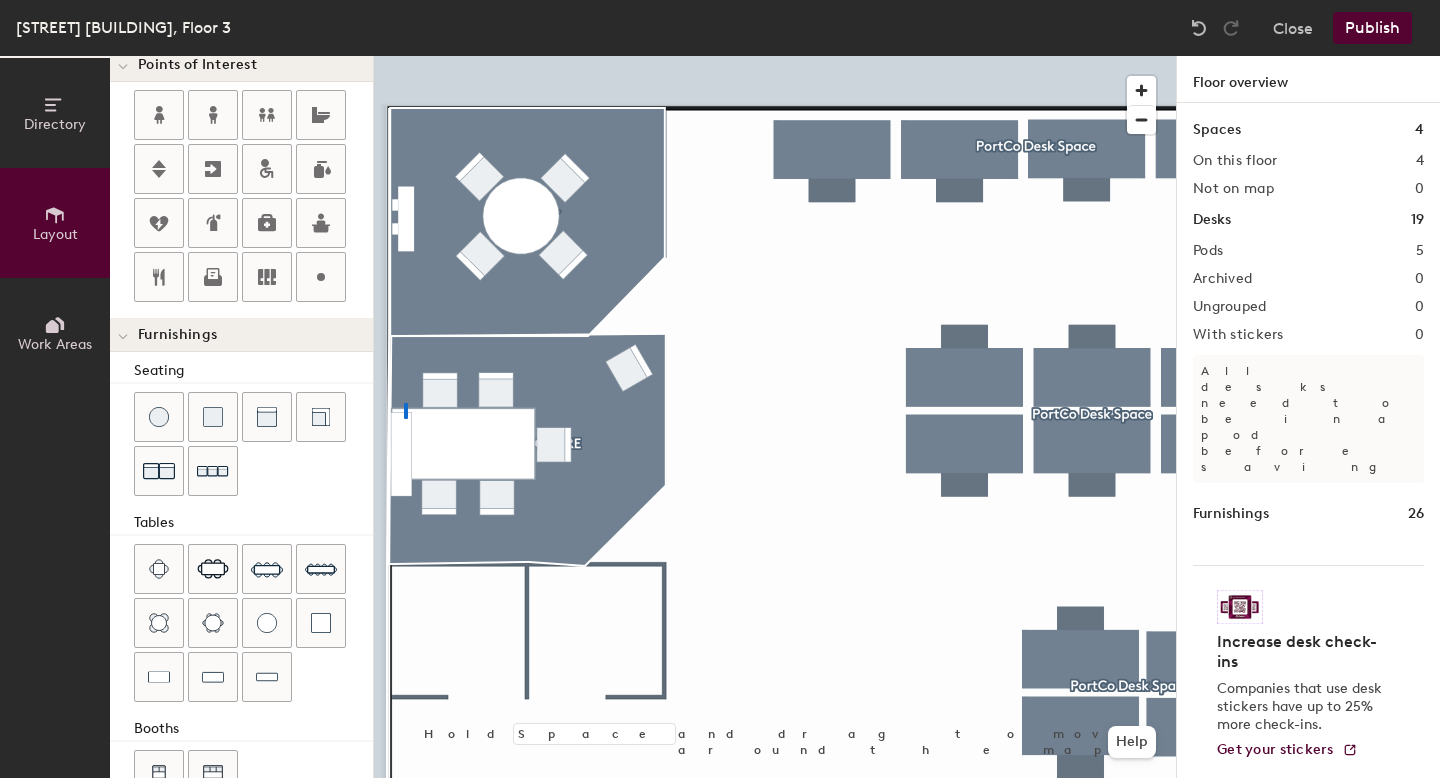 click 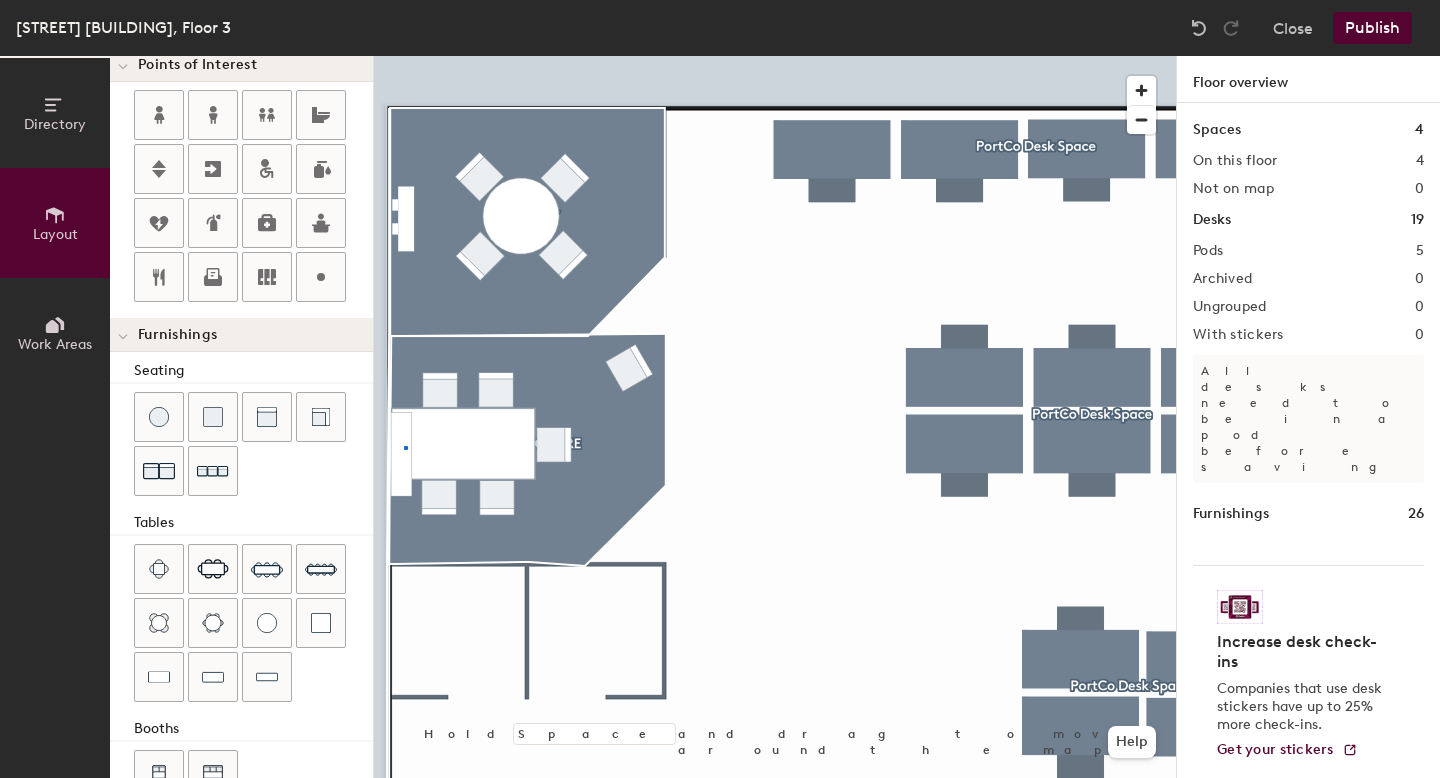 click 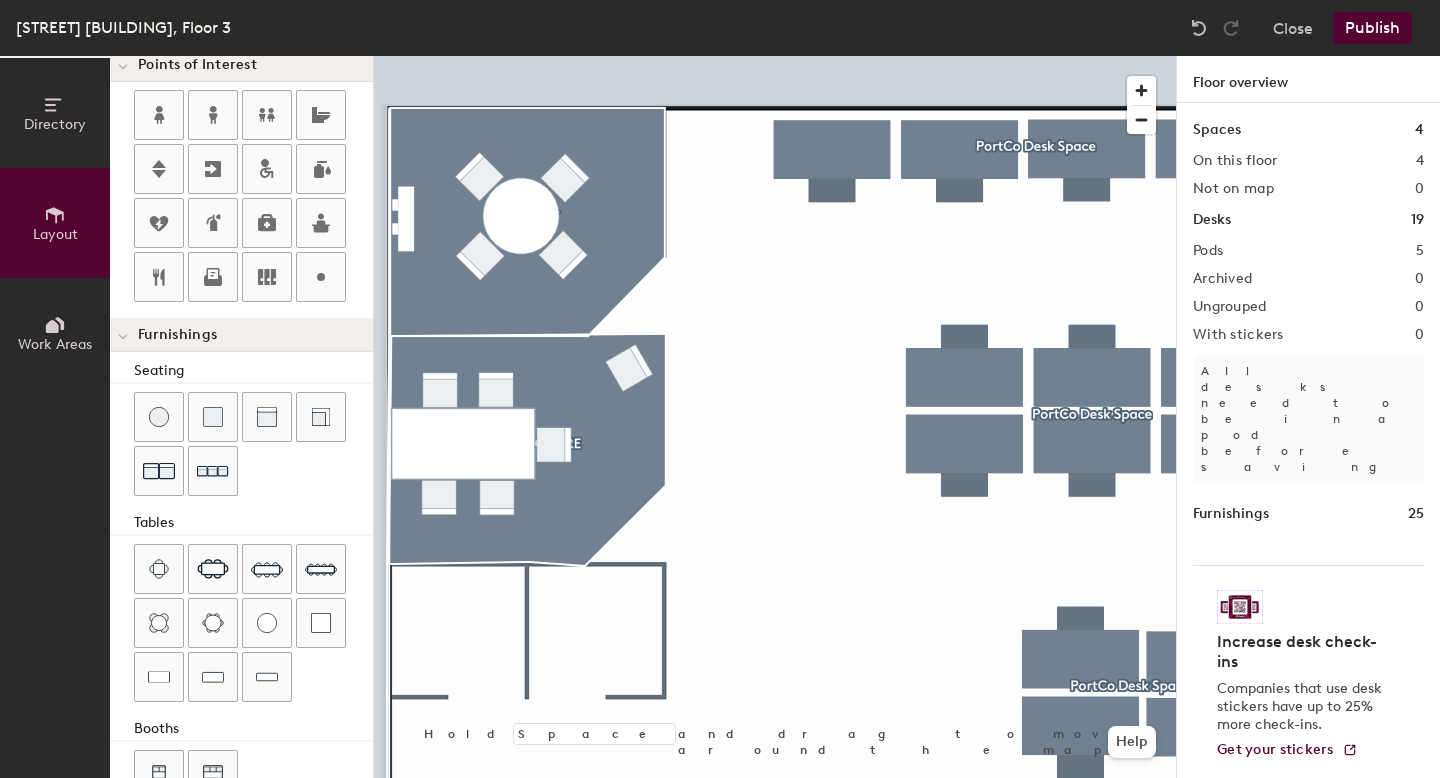 click on "Publish" 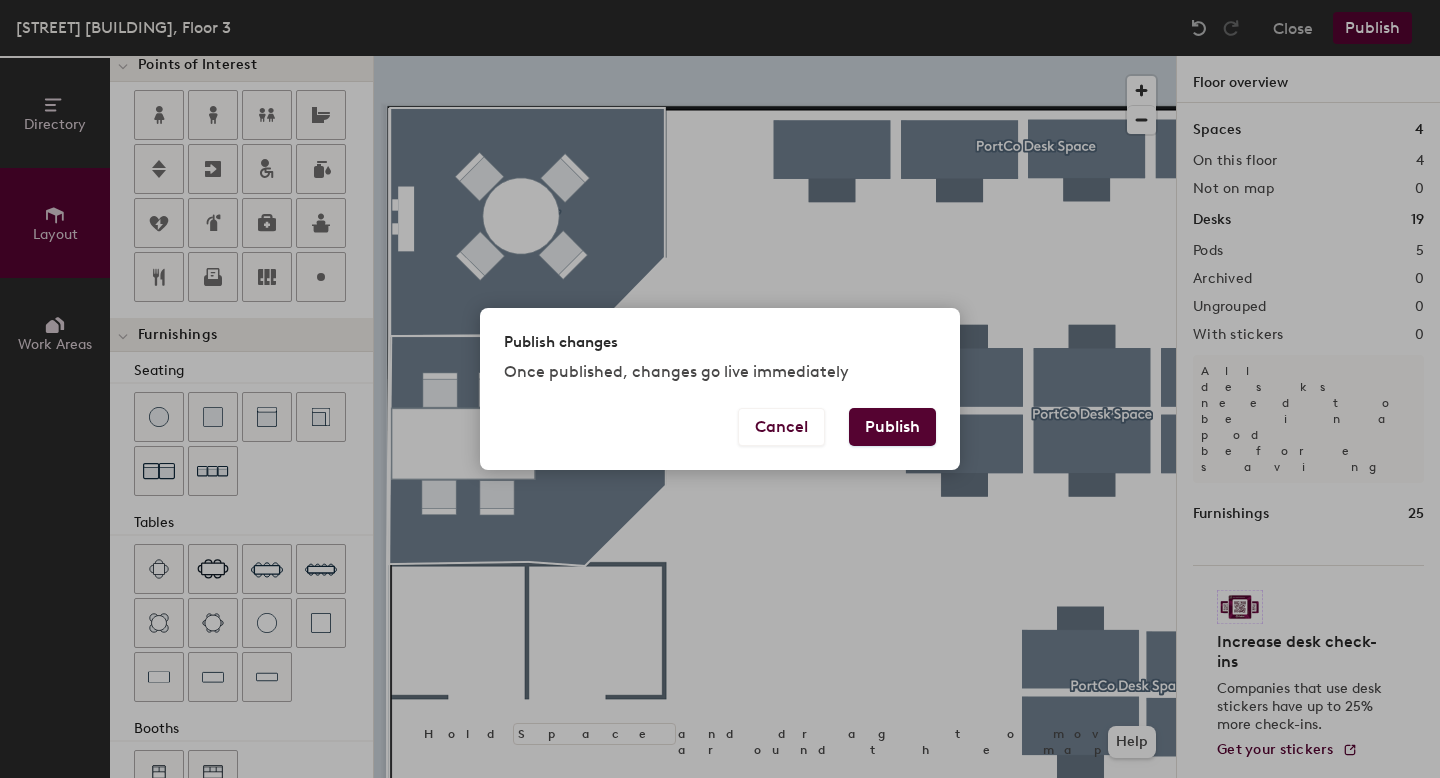 click on "Publish" at bounding box center [892, 427] 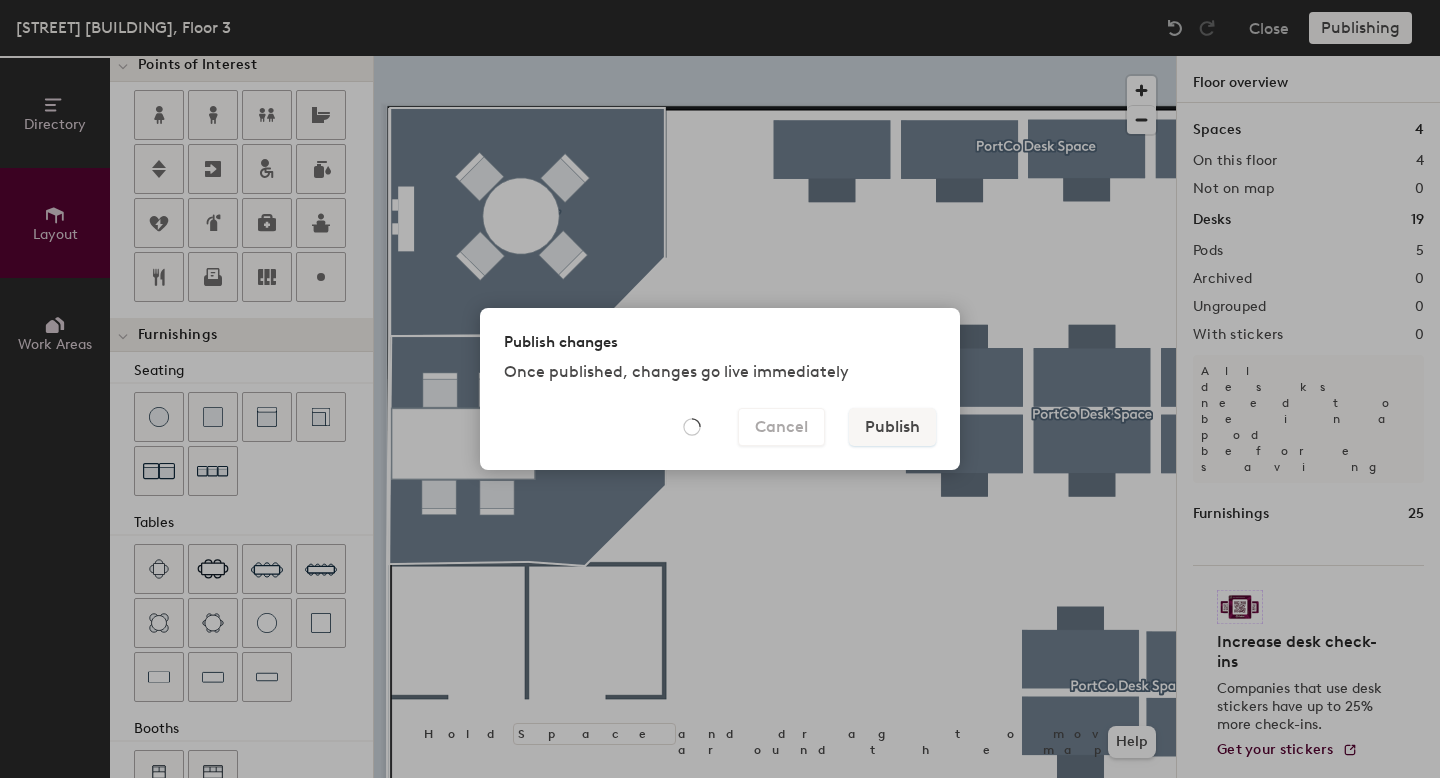 type on "20" 